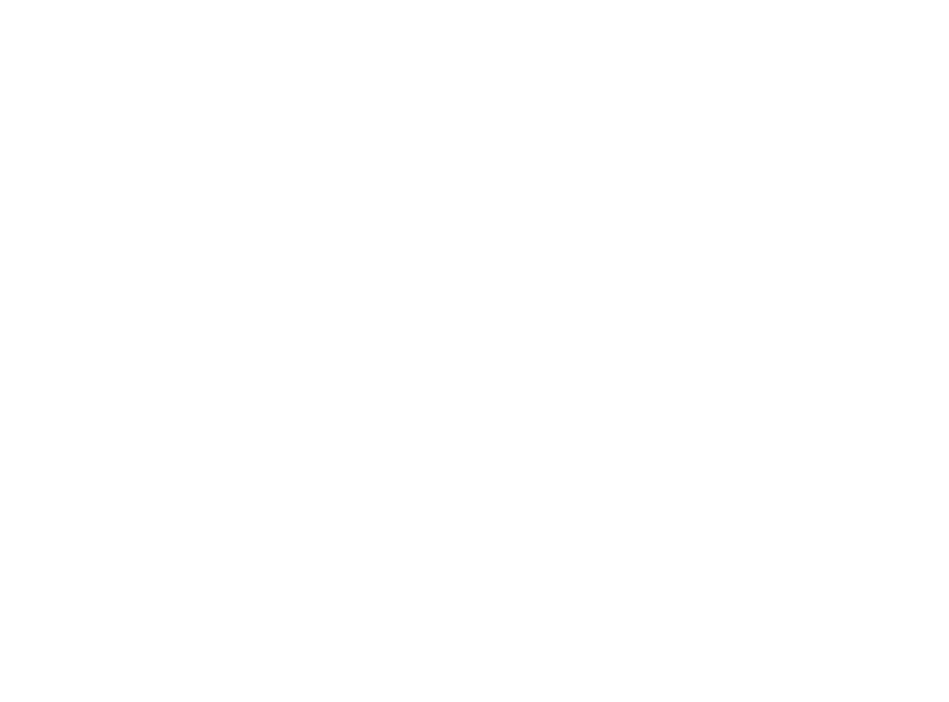 scroll, scrollTop: 0, scrollLeft: 0, axis: both 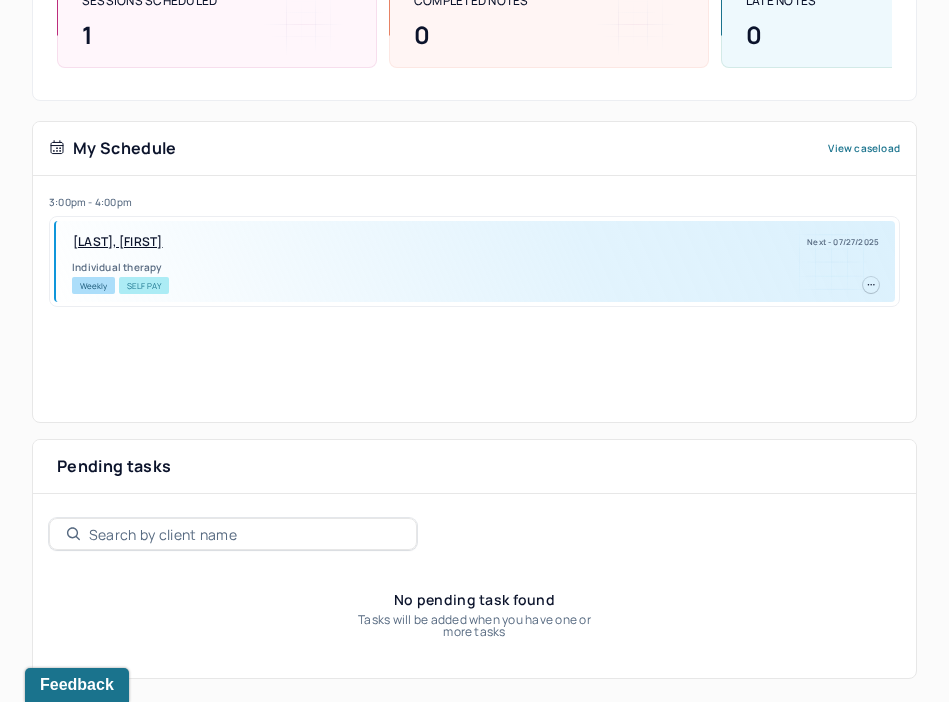 click on "[LAST], [FIRST]" at bounding box center [118, 242] 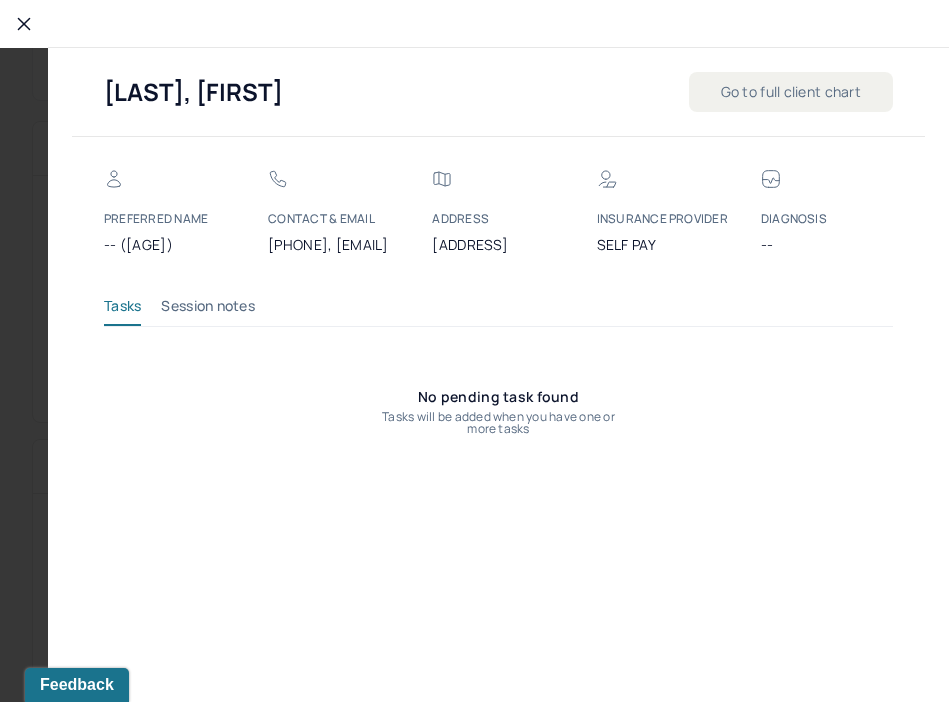 click on "Session notes" at bounding box center (208, 310) 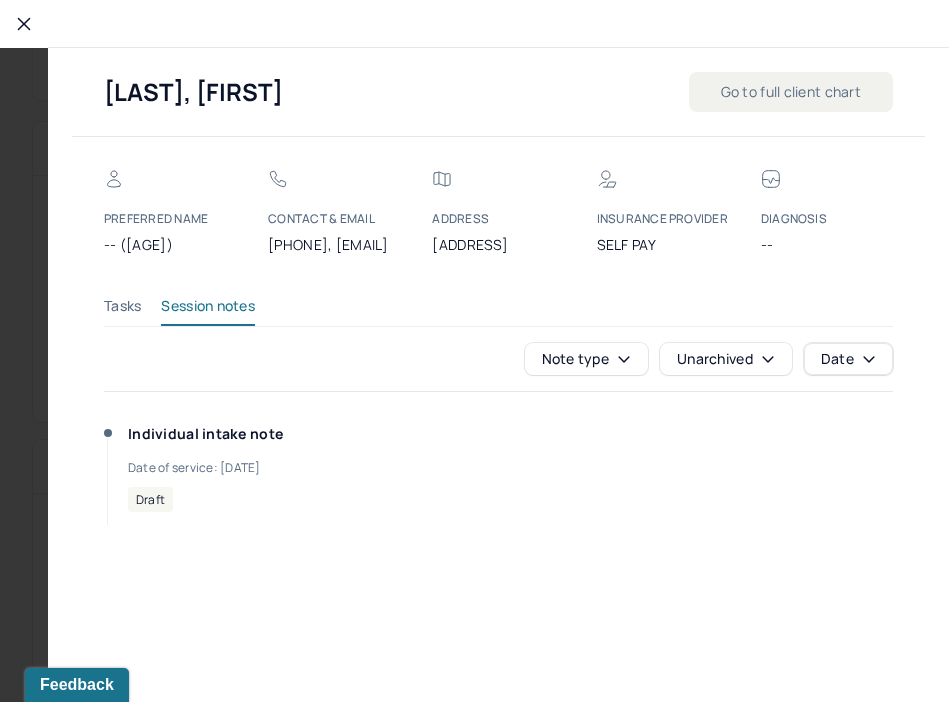 click on "Individual intake note" at bounding box center [205, 434] 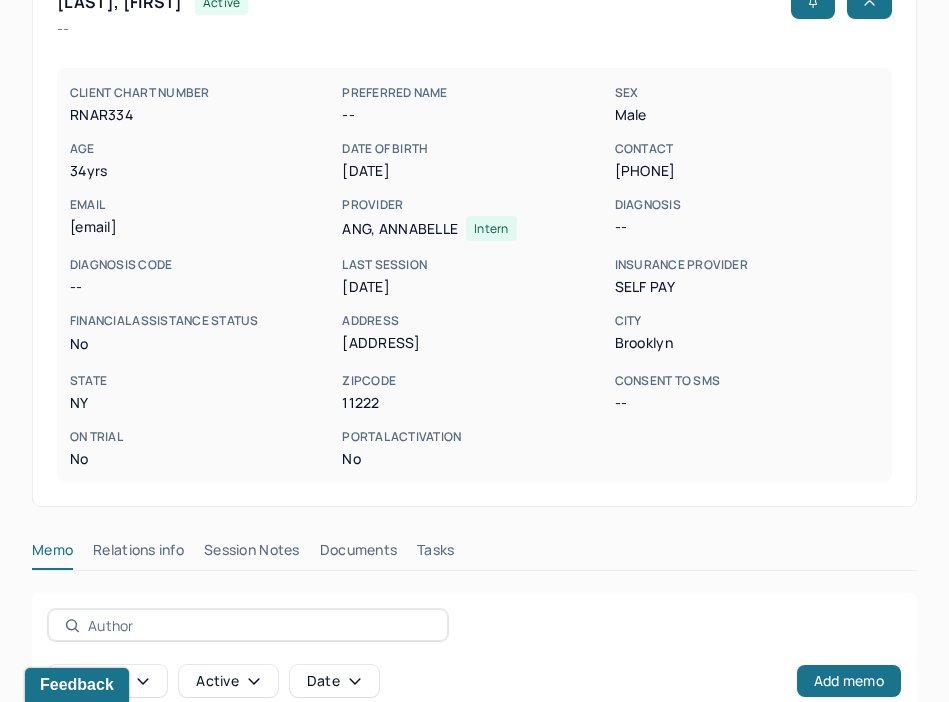 scroll, scrollTop: 511, scrollLeft: 0, axis: vertical 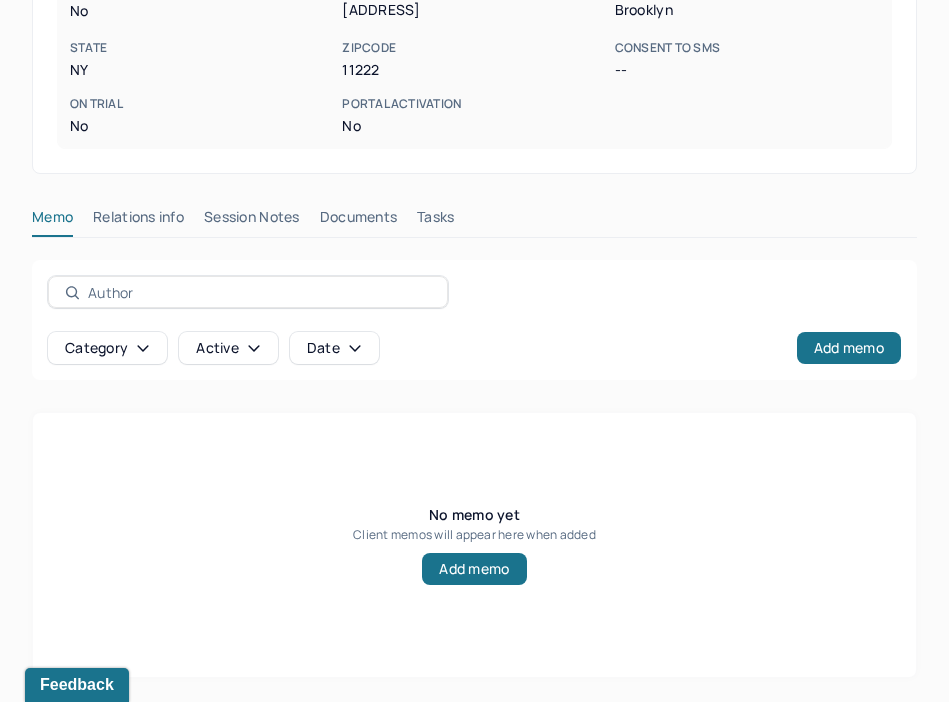 click on "Session Notes" at bounding box center [252, 221] 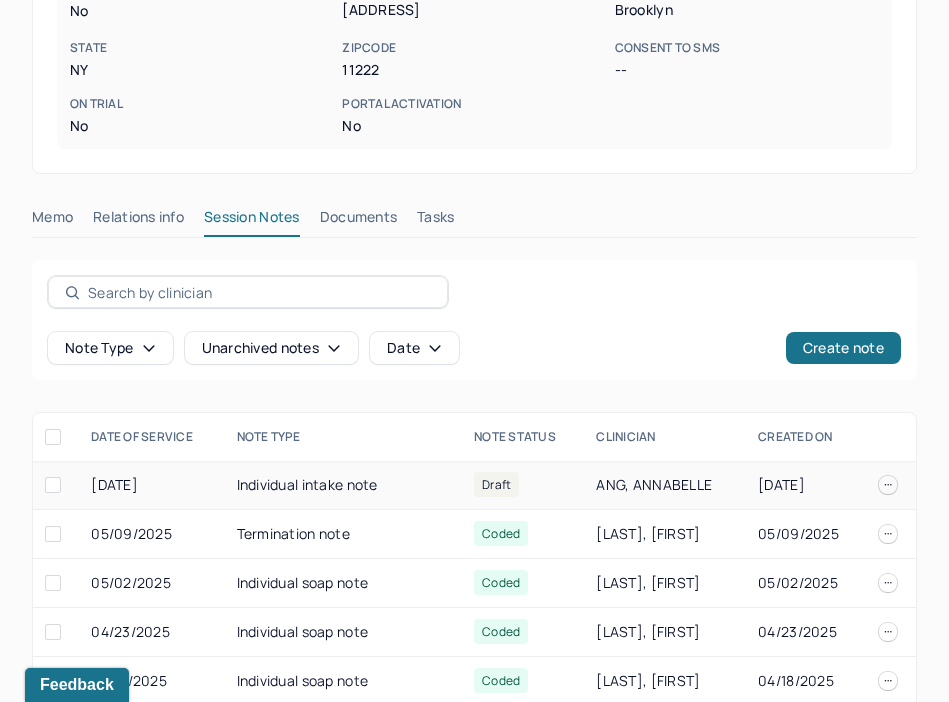 click on "Individual intake note" at bounding box center [344, 485] 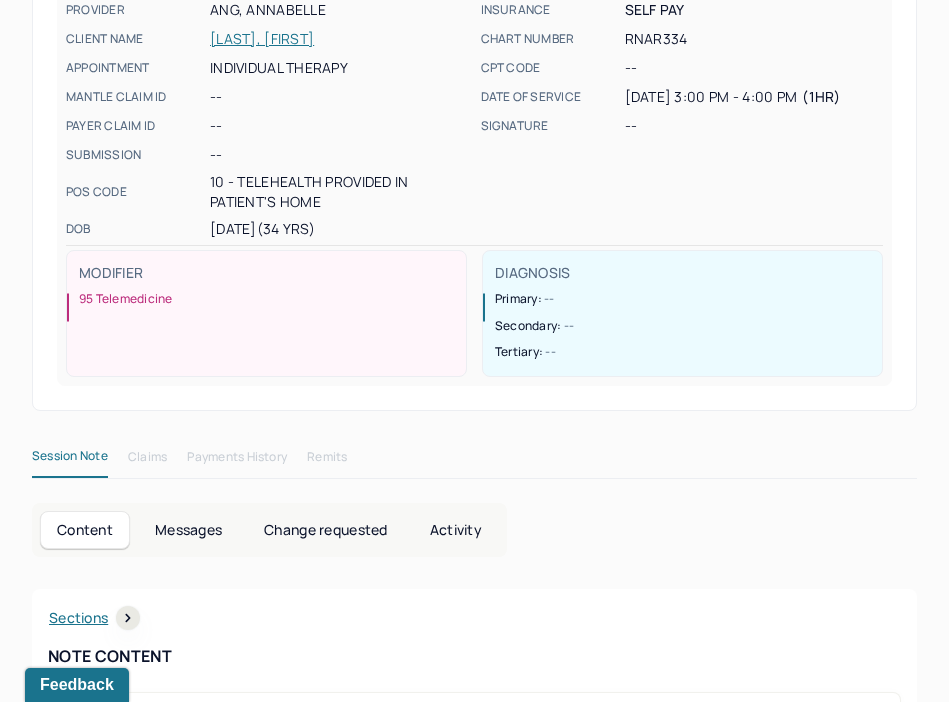 scroll, scrollTop: 446, scrollLeft: 0, axis: vertical 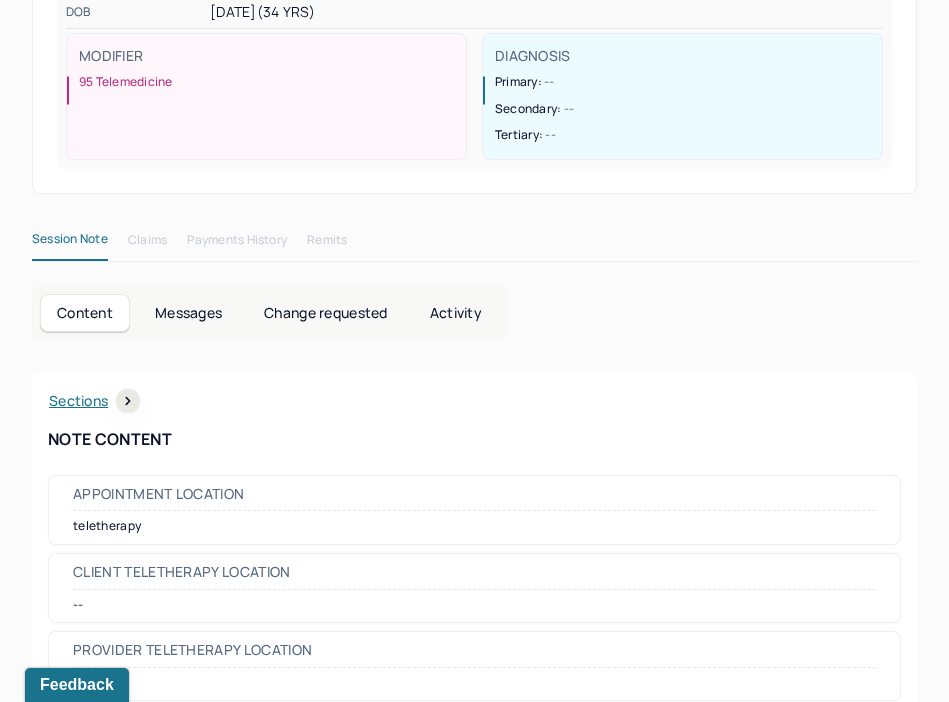 click on "Sections" at bounding box center (94, 401) 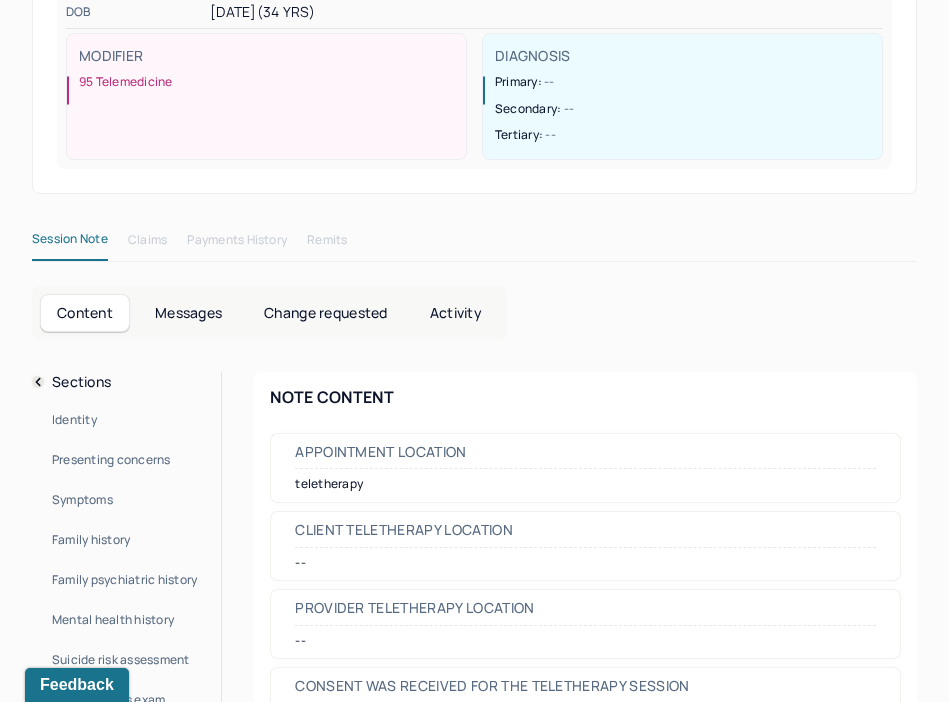click on "teletherapy" at bounding box center [585, 484] 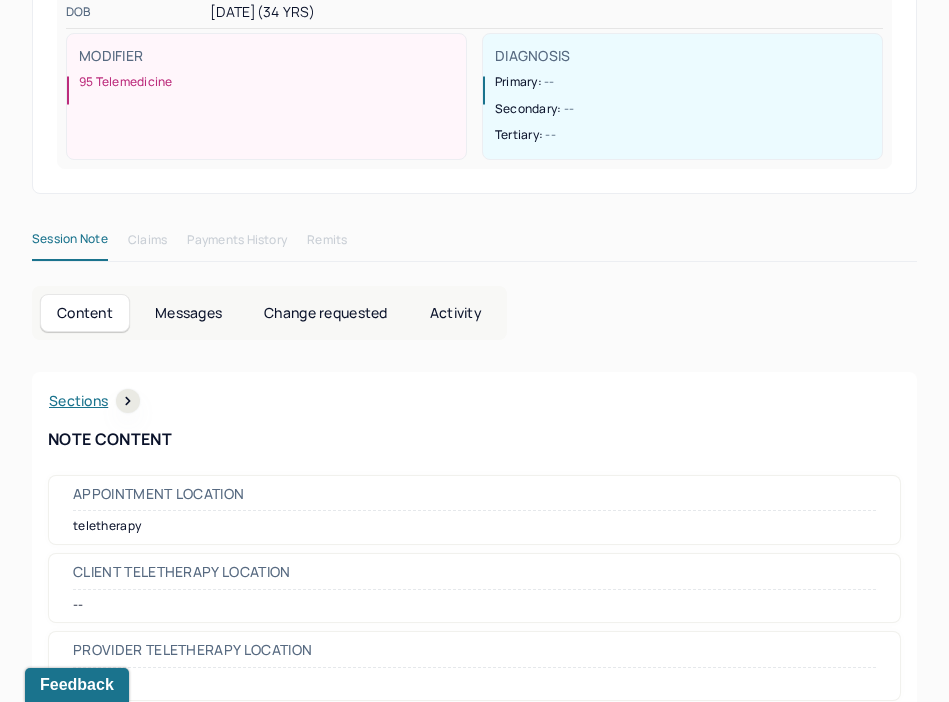 click on "Appointment location" at bounding box center [474, 499] 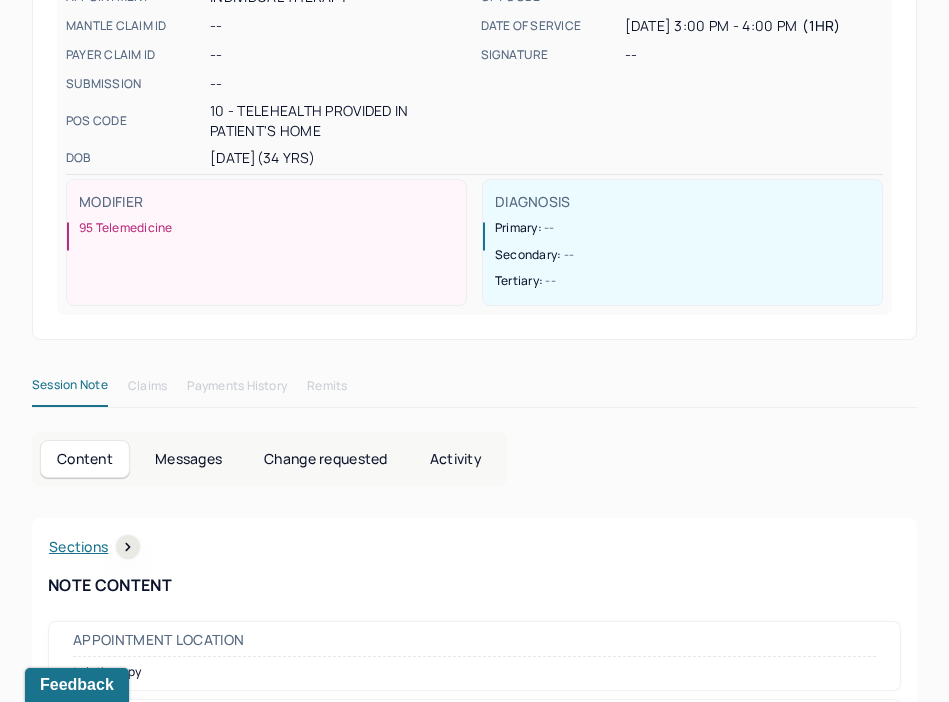 scroll, scrollTop: 0, scrollLeft: 0, axis: both 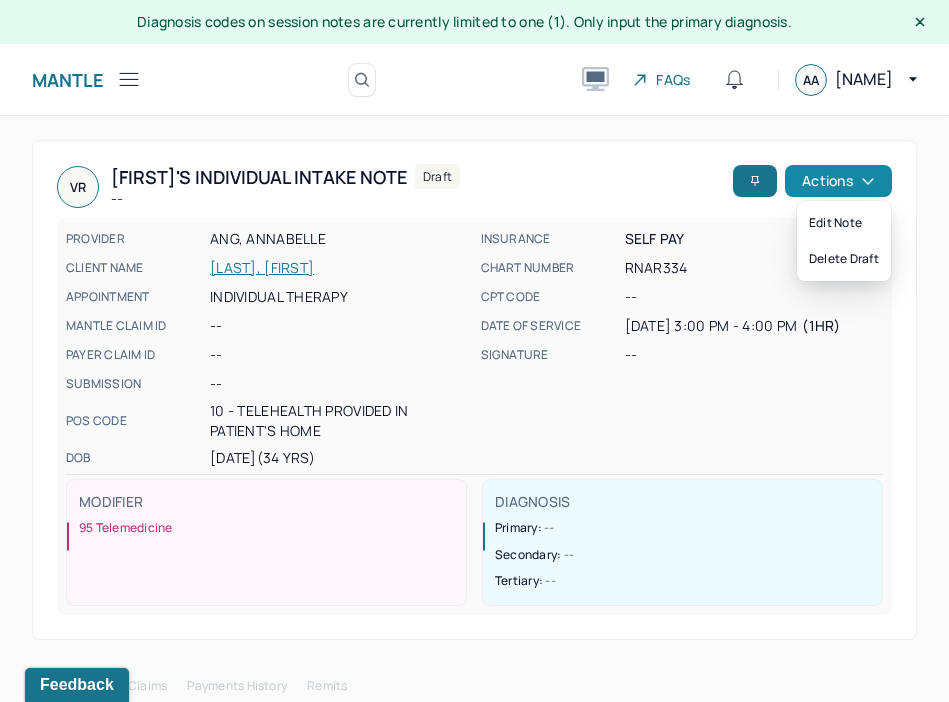 click on "Actions" at bounding box center [838, 181] 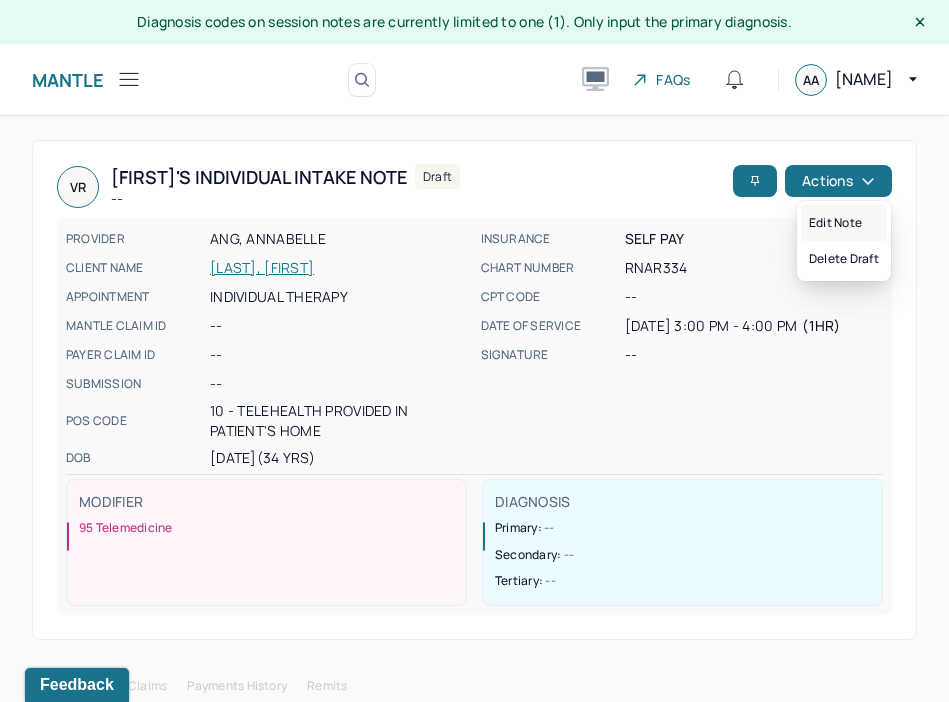 click on "Edit note" at bounding box center (844, 223) 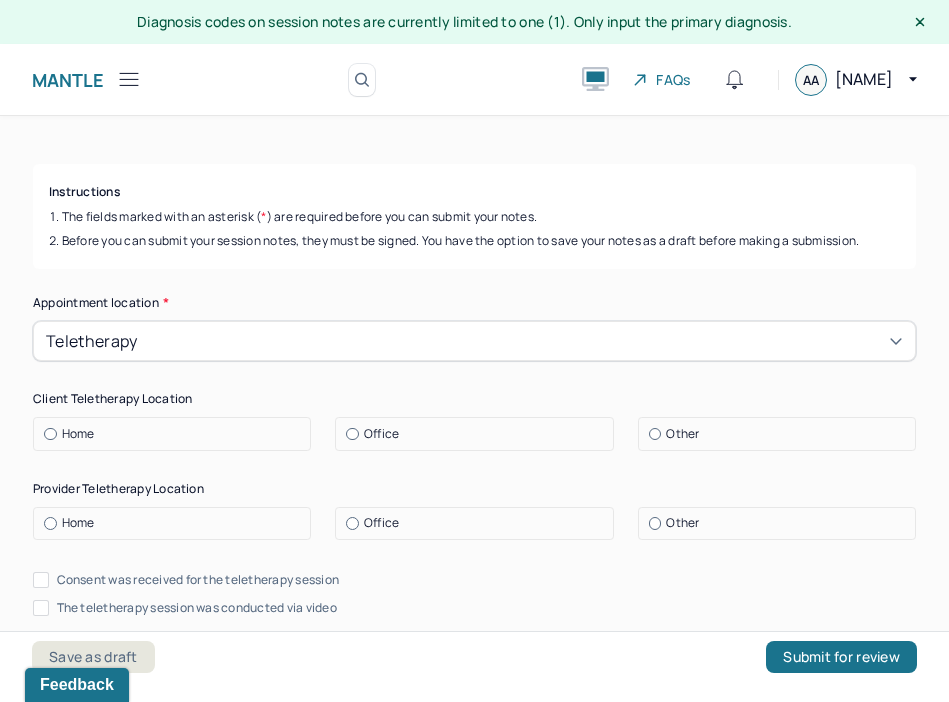 scroll, scrollTop: 241, scrollLeft: 0, axis: vertical 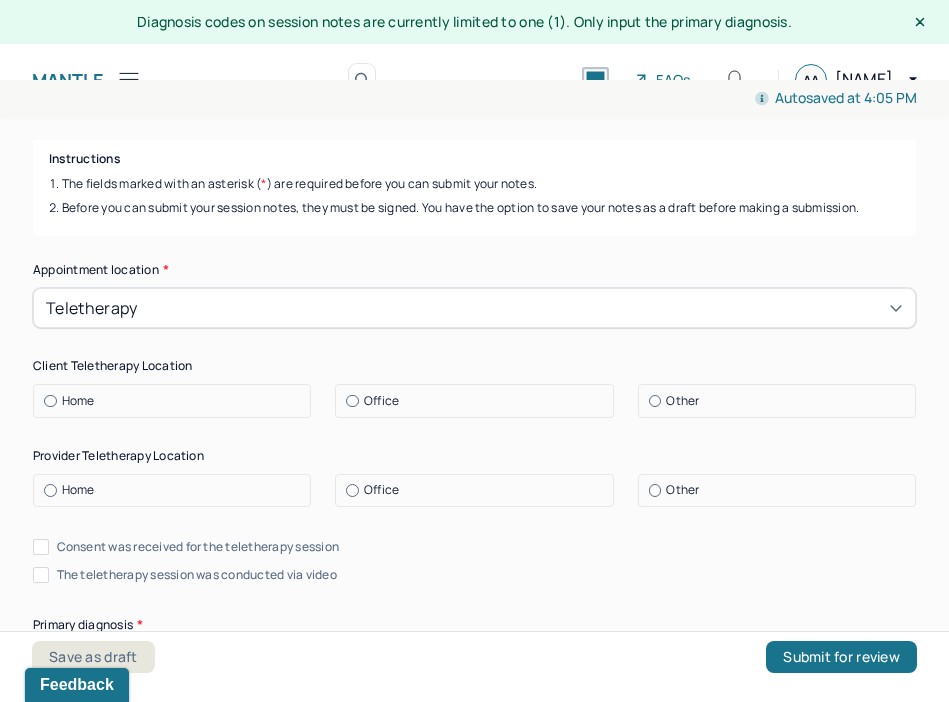 click on "Other" at bounding box center (682, 401) 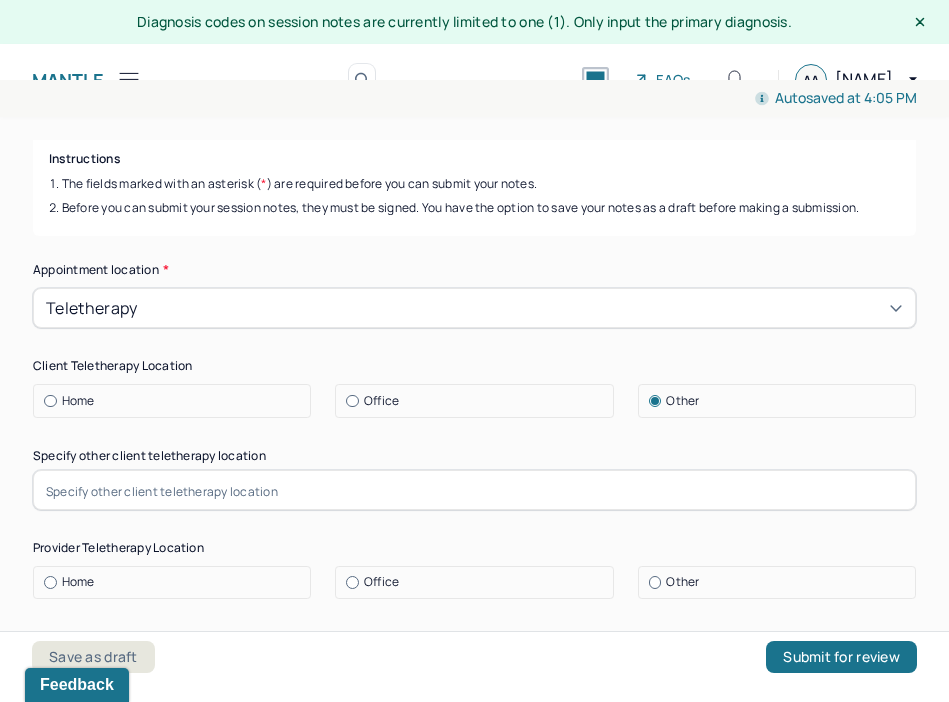 click at bounding box center (474, 490) 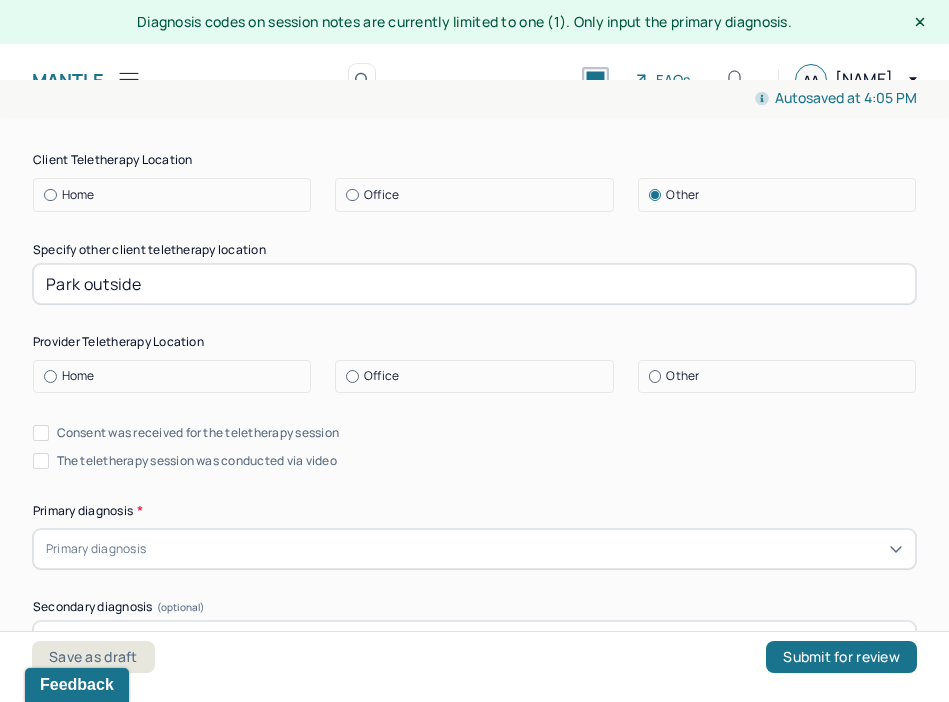 scroll, scrollTop: 452, scrollLeft: 0, axis: vertical 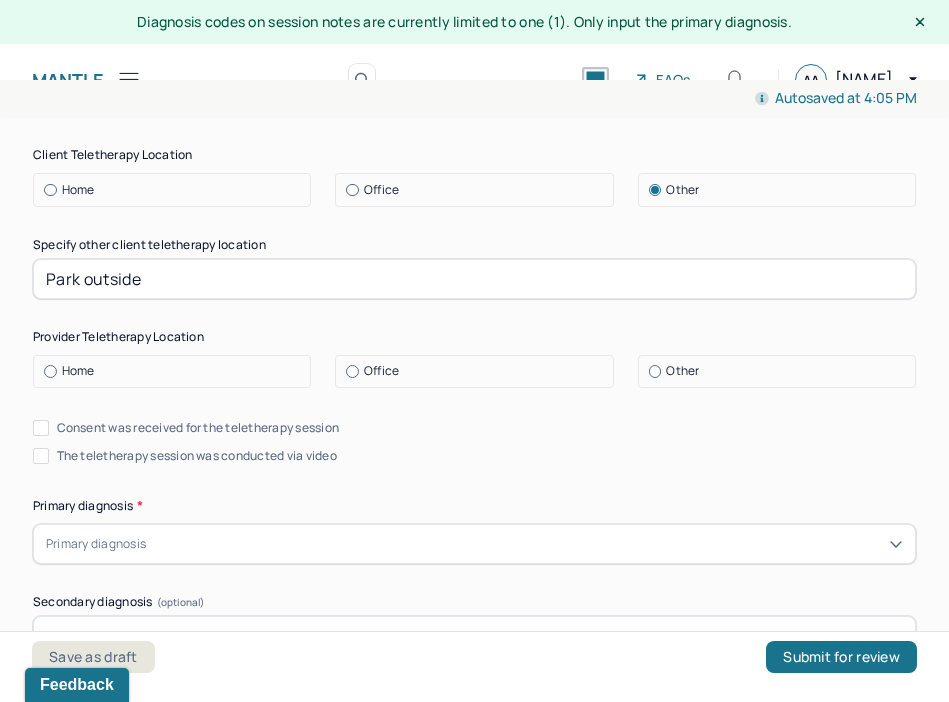 type on "Park outside" 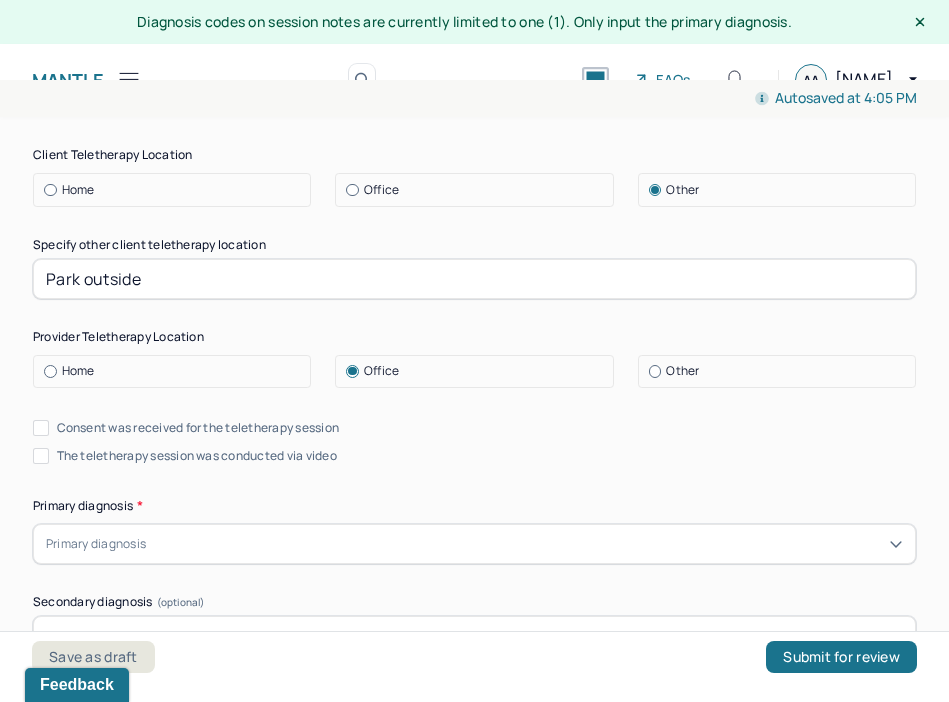 click on "Consent was received for the teletherapy session" at bounding box center [198, 428] 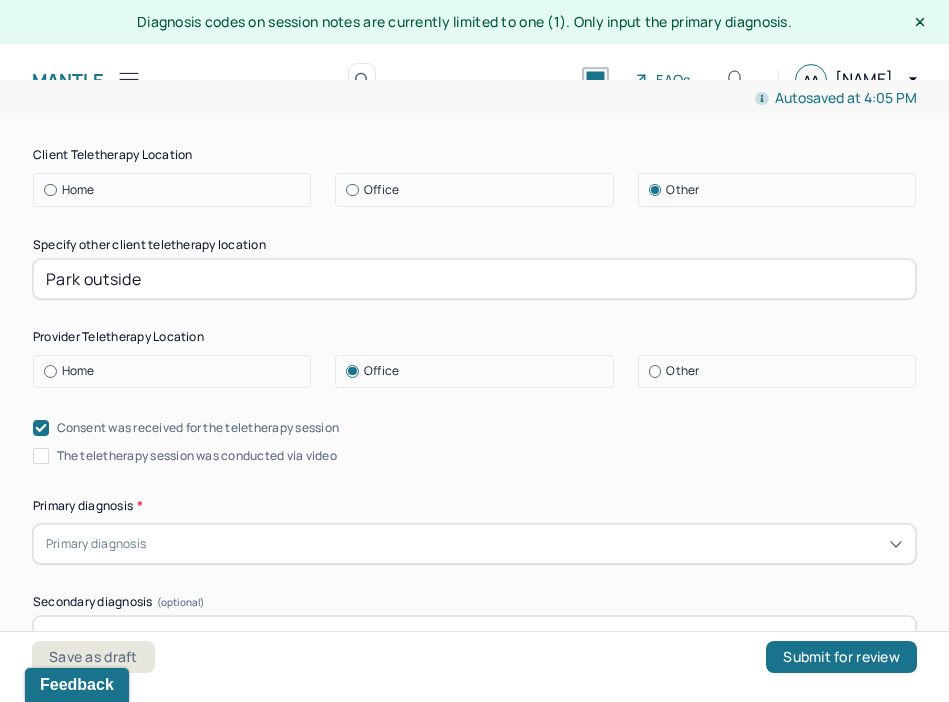 click on "The teletherapy session was conducted via video" at bounding box center [197, 456] 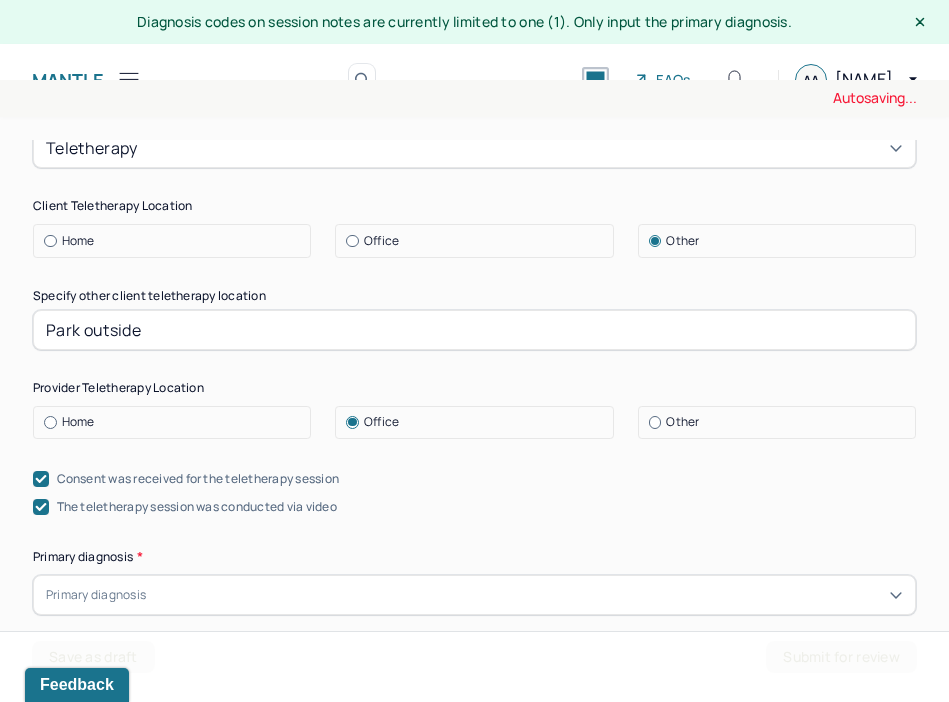 scroll, scrollTop: 375, scrollLeft: 0, axis: vertical 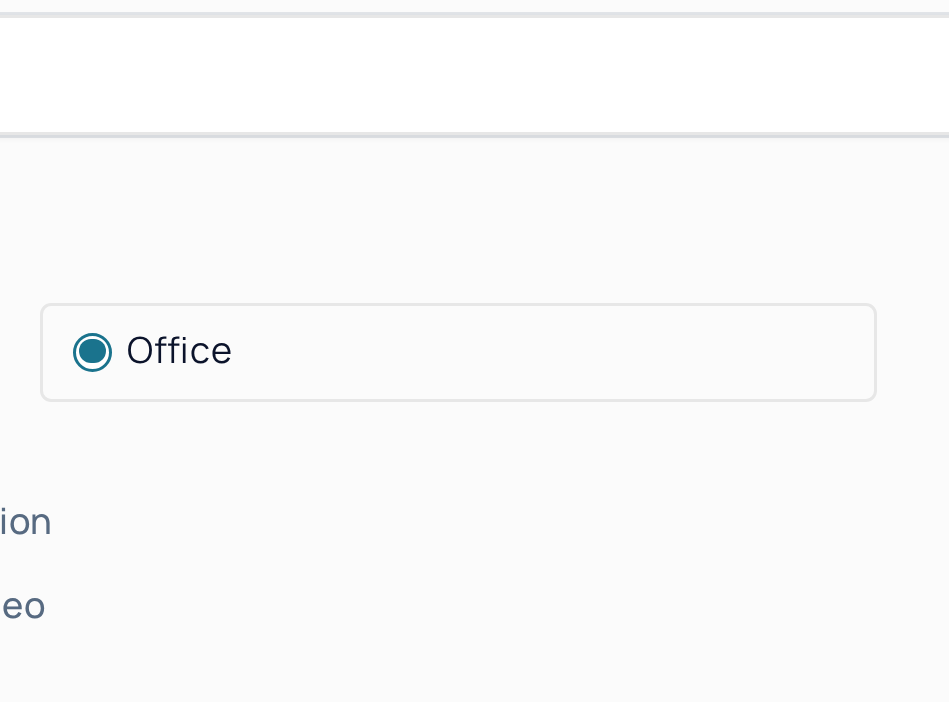 click on "Appointment location * Teletherapy Client Teletherapy Location Home Office Other Specify other client teletherapy location Park outside Provider Teletherapy Location Home Office Other Consent was received for the teletherapy session The teletherapy session was conducted via video Primary diagnosis * Primary diagnosis Secondary diagnosis (optional) Secondary diagnosis Tertiary diagnosis (optional) Tertiary diagnosis Identity Preferred name (optional) Gender * Gender Pronouns (optional) Religion (optional) Religion Education (optional) Education Race (optional) Race Ethnicity (optional) Sexual orientation (optional) Sexual orientation Current employment (optional) Current employment details (optional) Relationship status (optional) Relationship status Name of partner (optional) Emergency contact information (optional) Legal problems (optional)" at bounding box center (474, 1174) 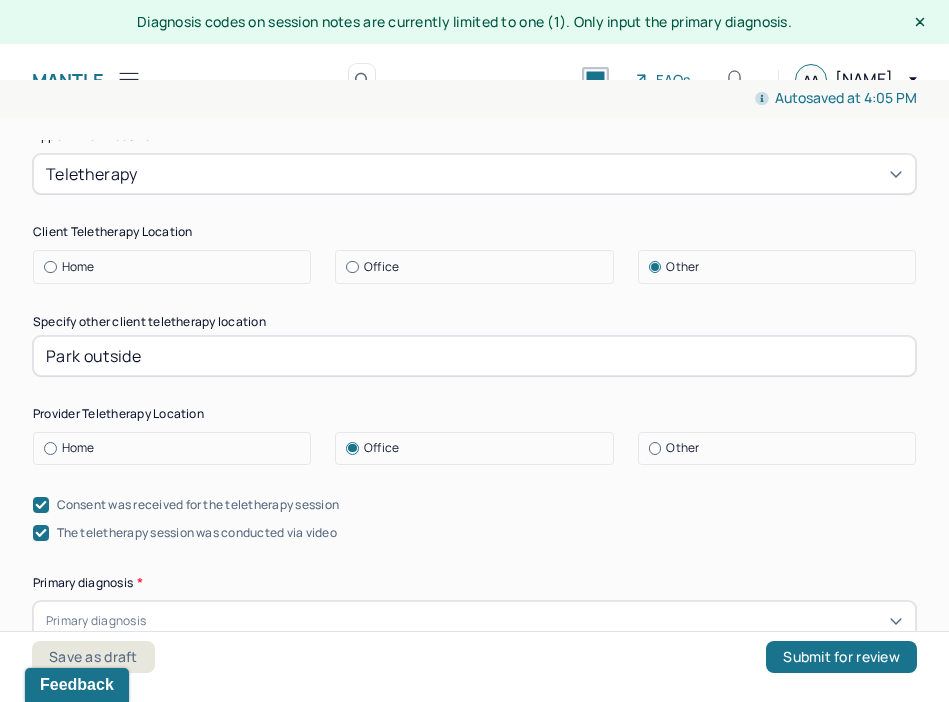 drag, startPoint x: 196, startPoint y: 365, endPoint x: -20, endPoint y: 354, distance: 216.2799 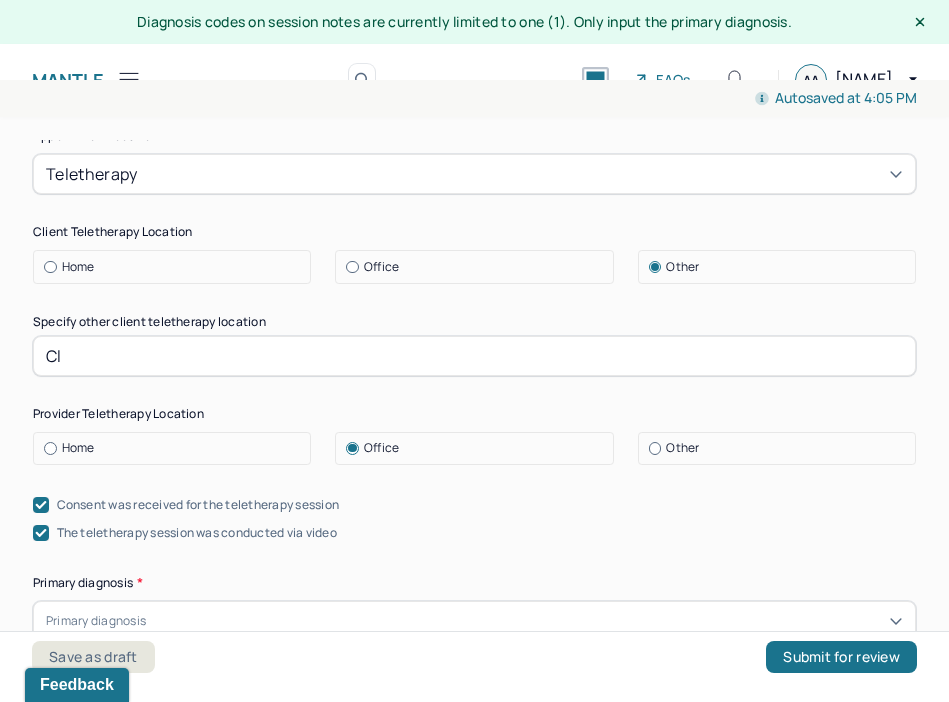 type on "C" 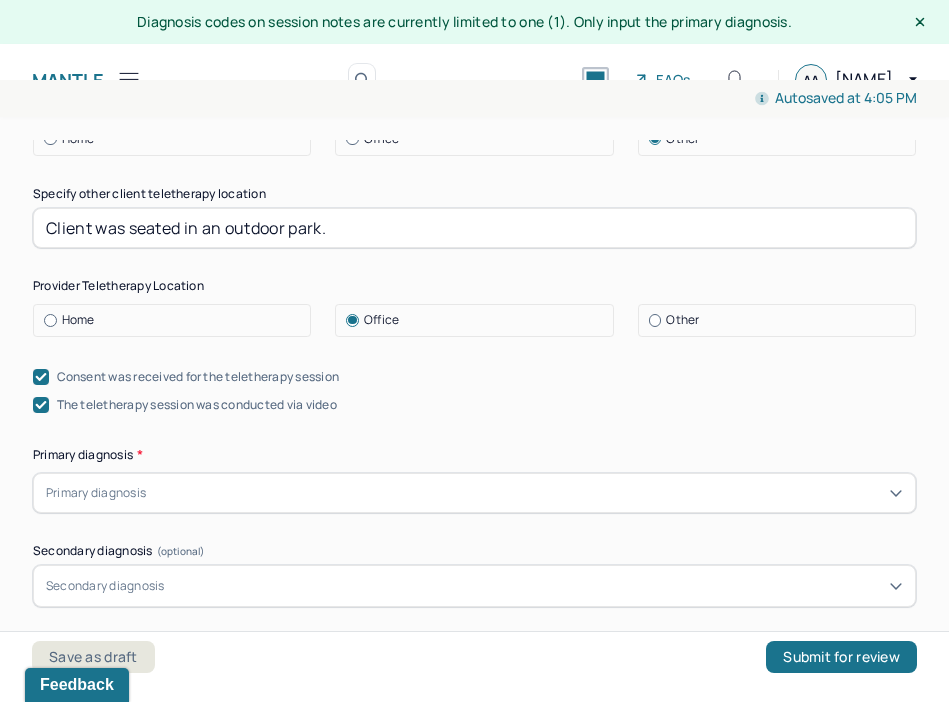 scroll, scrollTop: 530, scrollLeft: 0, axis: vertical 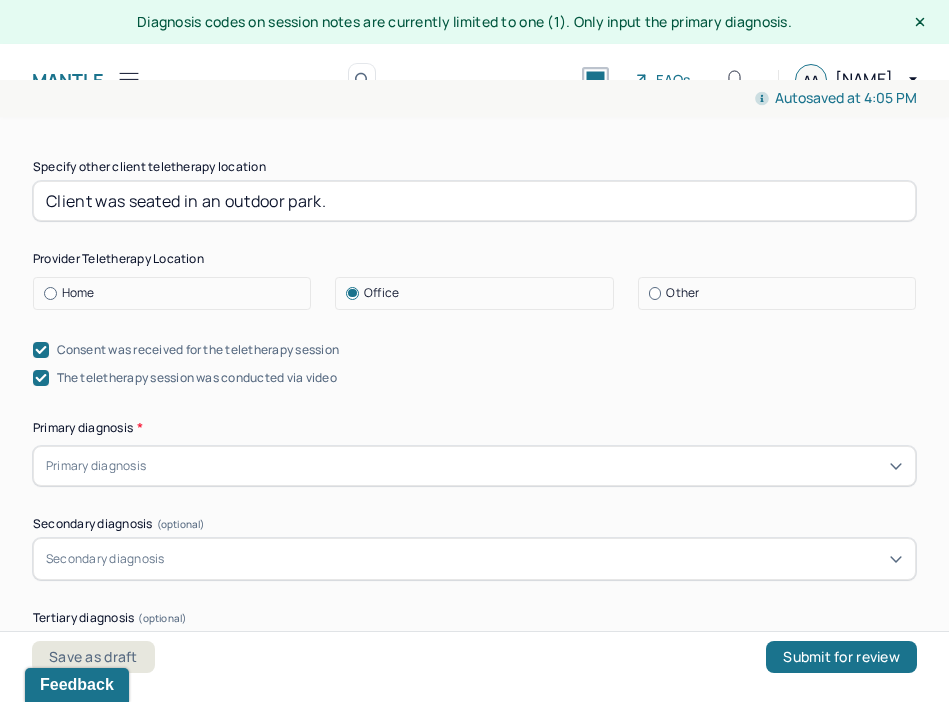 type on "Client was seated in an outdoor park." 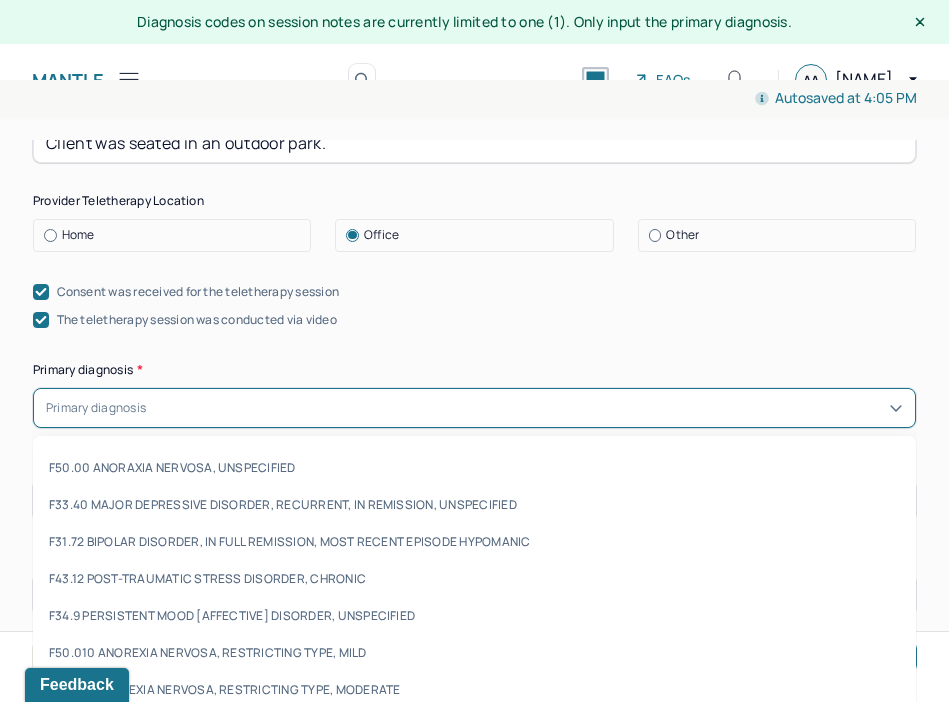 scroll, scrollTop: 590, scrollLeft: 0, axis: vertical 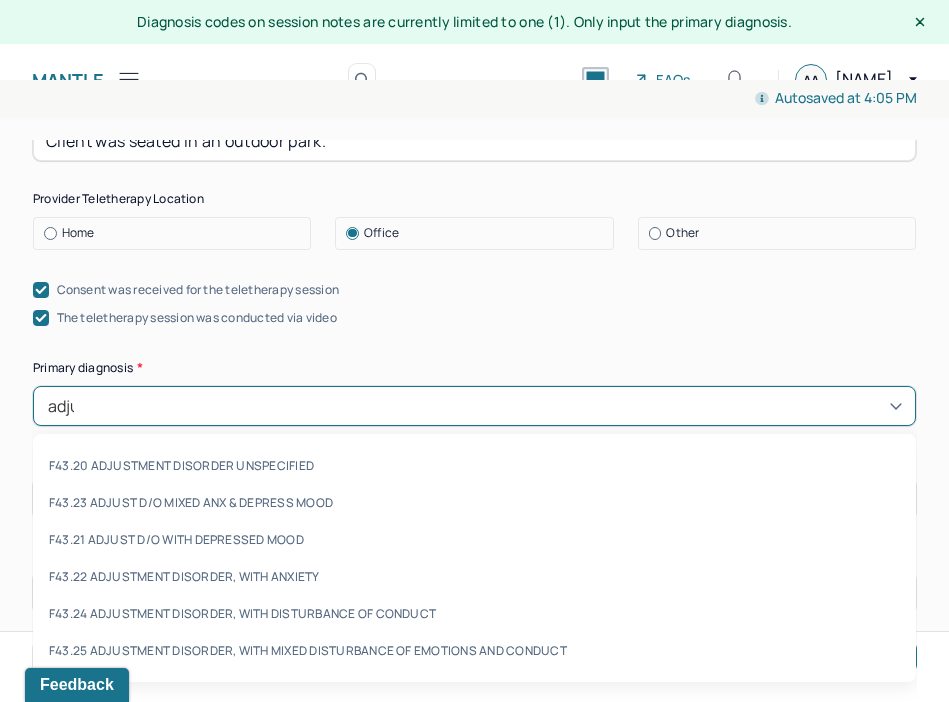 type on "adjus" 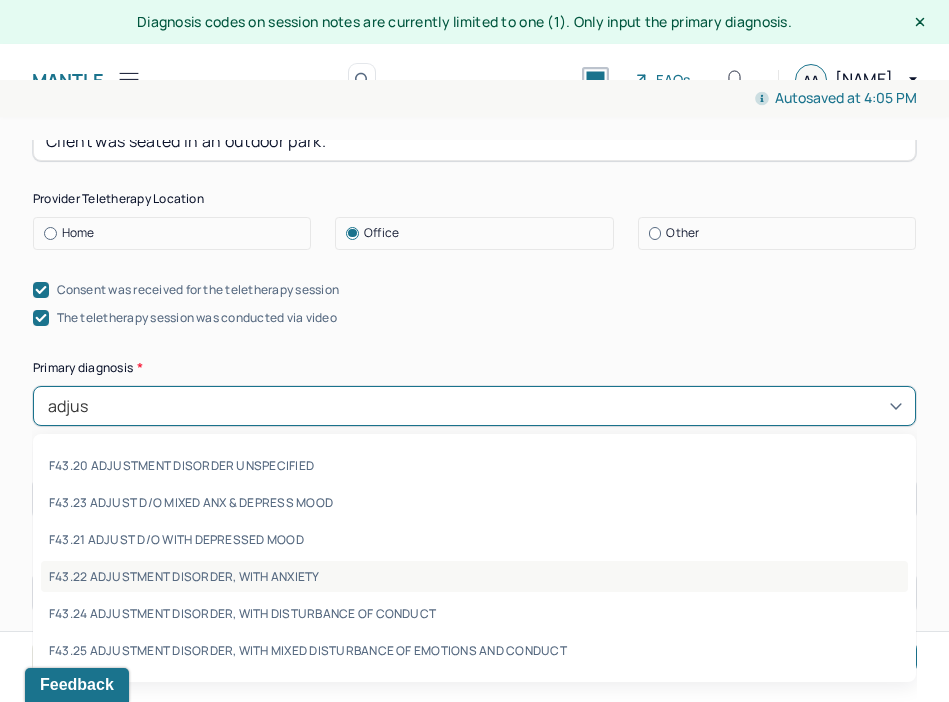 click on "F43.22 ADJUSTMENT DISORDER, WITH ANXIETY" at bounding box center [474, 576] 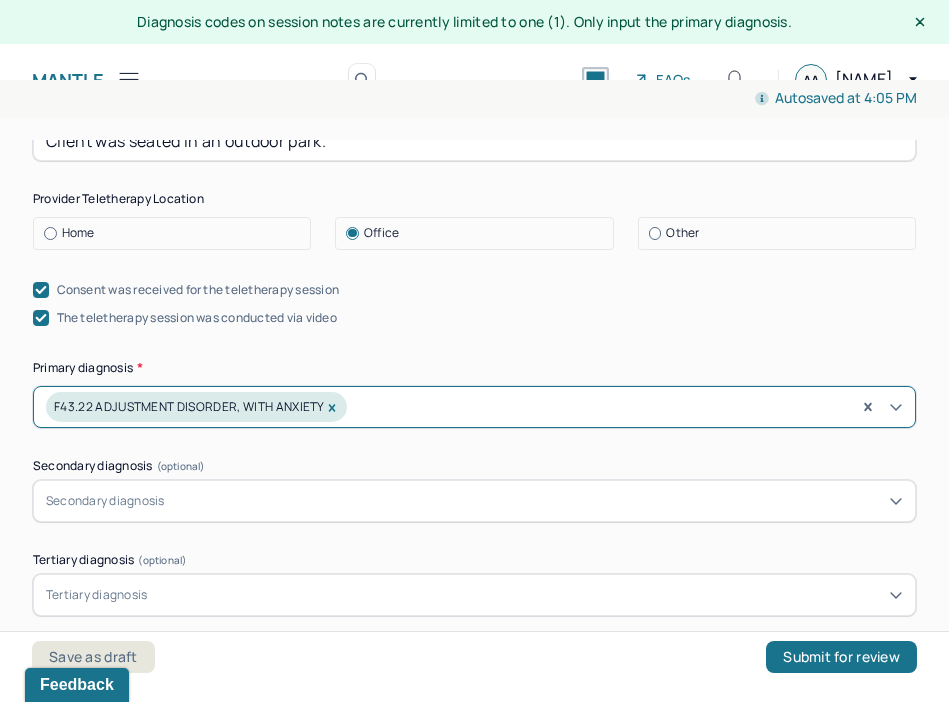 click on "Secondary diagnosis" at bounding box center [105, 501] 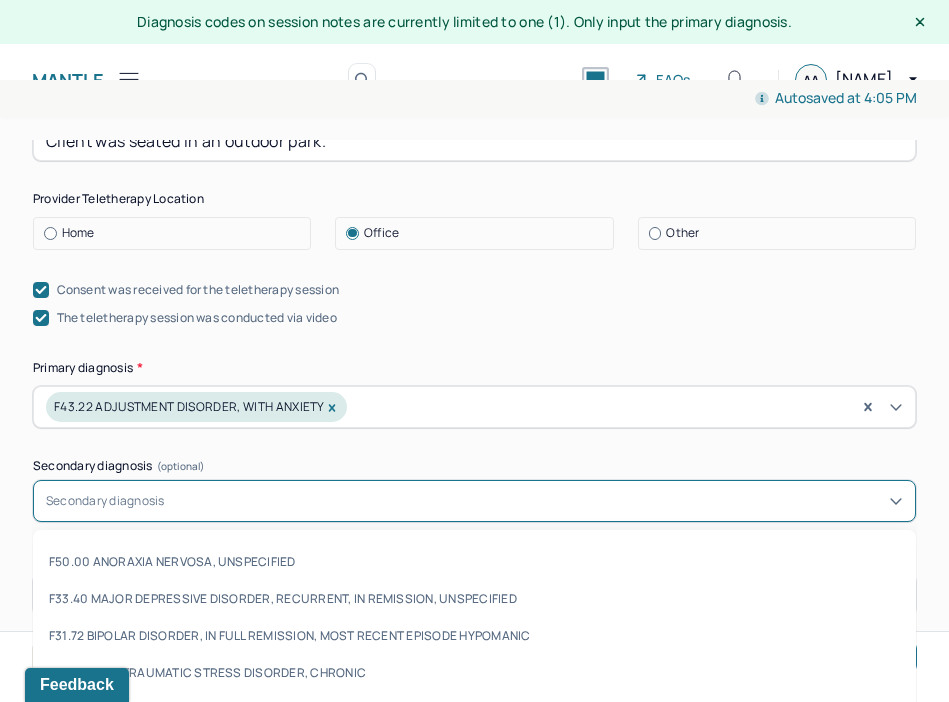 click on "Appointment location * Teletherapy Client Teletherapy Location Home Office Other Specify other client teletherapy location Client was seated in an outdoor park. Provider Teletherapy Location Home Office Other Consent was received for the teletherapy session The teletherapy session was conducted via video Primary diagnosis * F43.22 ADJUSTMENT DISORDER, WITH ANXIETY Secondary diagnosis (optional) F50.00 ANORAXIA NERVOSA, UNSPECIFIED, 1 of 472. 472 results available. Use Up and Down to choose options, press Enter to select the currently focused option, press Escape to exit the menu, press Tab to select the option and exit the menu. Secondary diagnosis F50.00 ANORAXIA NERVOSA, UNSPECIFIED F33.40 MAJOR DEPRESSIVE DISORDER, RECURRENT, IN REMISSION, UNSPECIFIED F31.72 BIPOLAR DISORDER, IN FULL REMISSION, MOST RECENT EPISODE HYPOMANIC F43.12 POST-TRAUMATIC STRESS DISORDER, CHRONIC F34.9 PERSISTENT MOOD [AFFECTIVE] DISORDER, UNSPECIFIED F50.010 ANOREXIA NERVOSA, RESTRICTING TYPE, MILD F43.81 PROLONGED GRIEF DISORDER *" at bounding box center (474, 960) 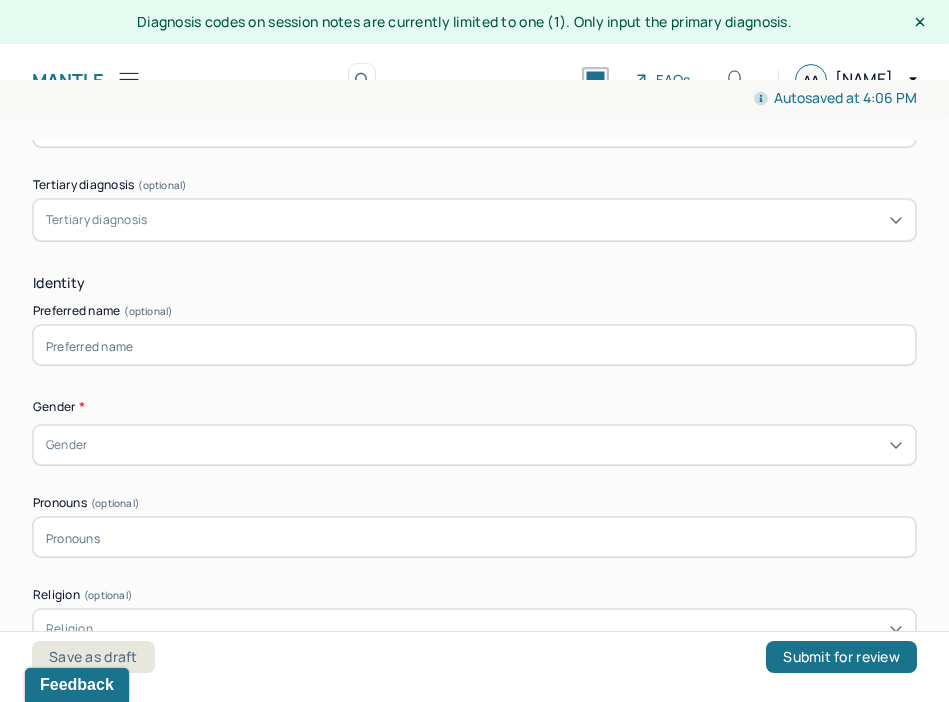scroll, scrollTop: 810, scrollLeft: 0, axis: vertical 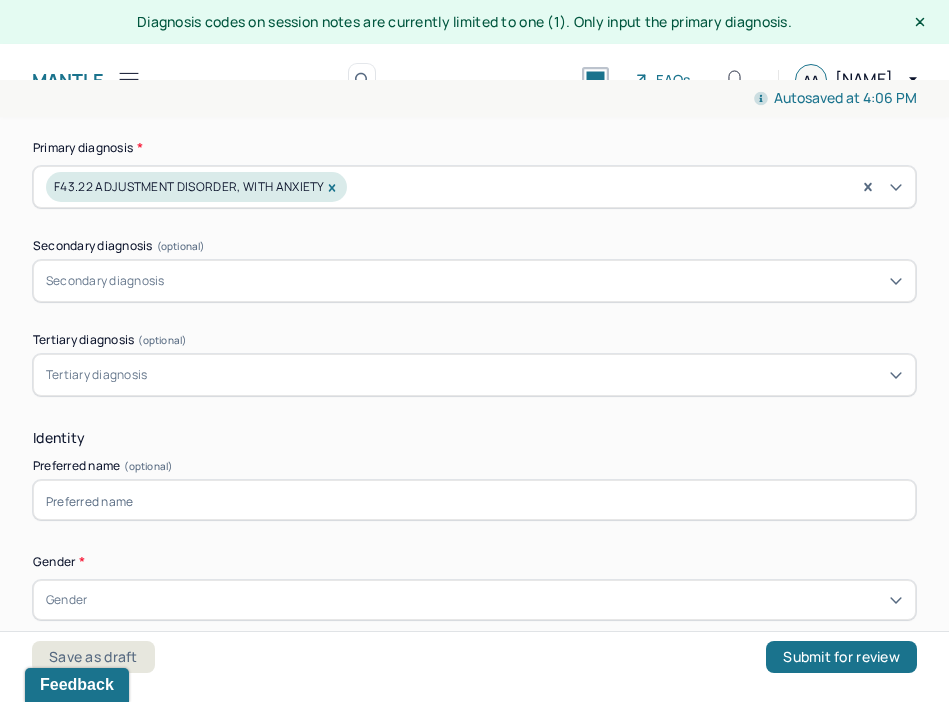 click at bounding box center (474, 500) 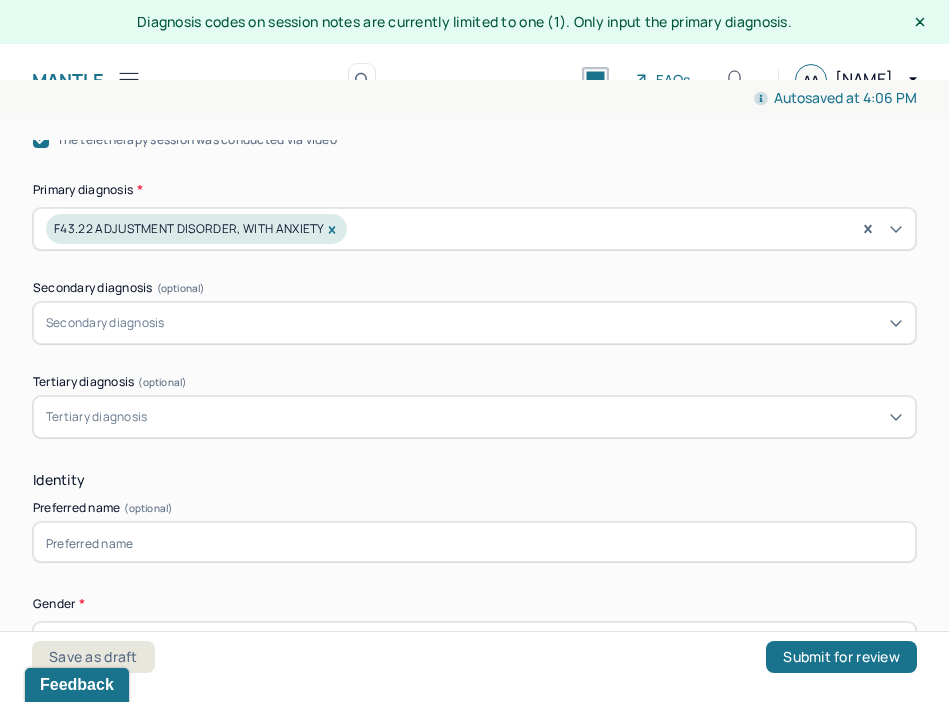 scroll, scrollTop: 745, scrollLeft: 0, axis: vertical 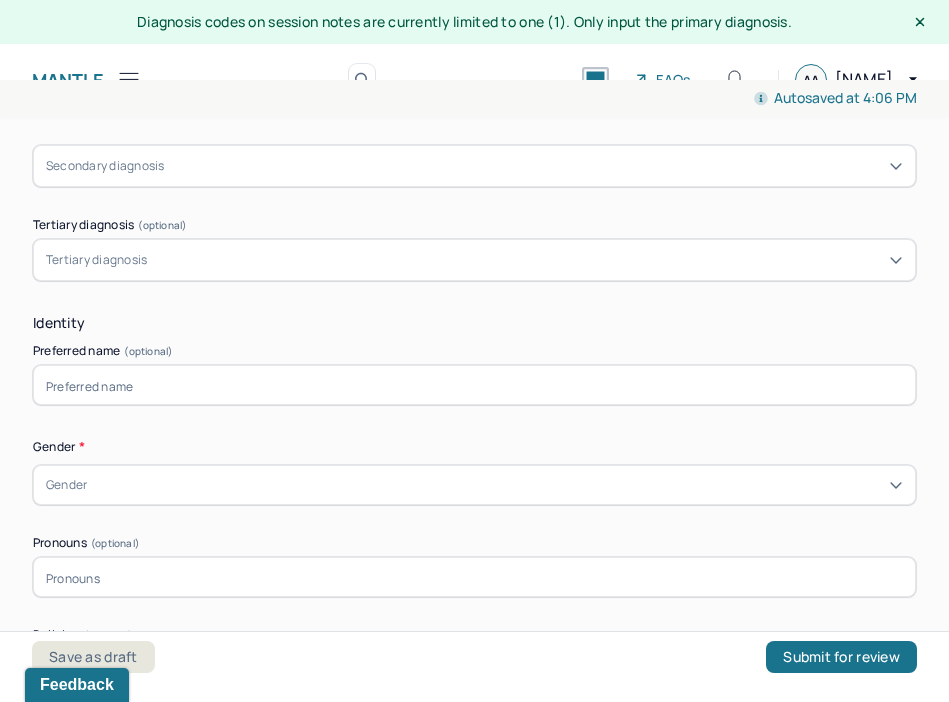 click on "Gender" at bounding box center [474, 485] 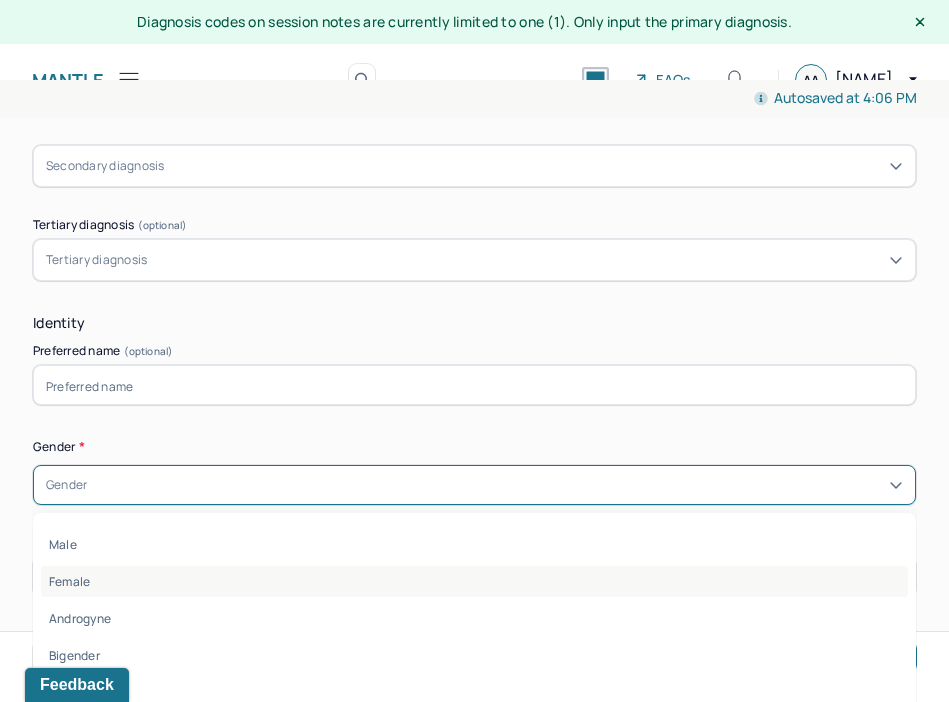 click on "Female" at bounding box center [474, 581] 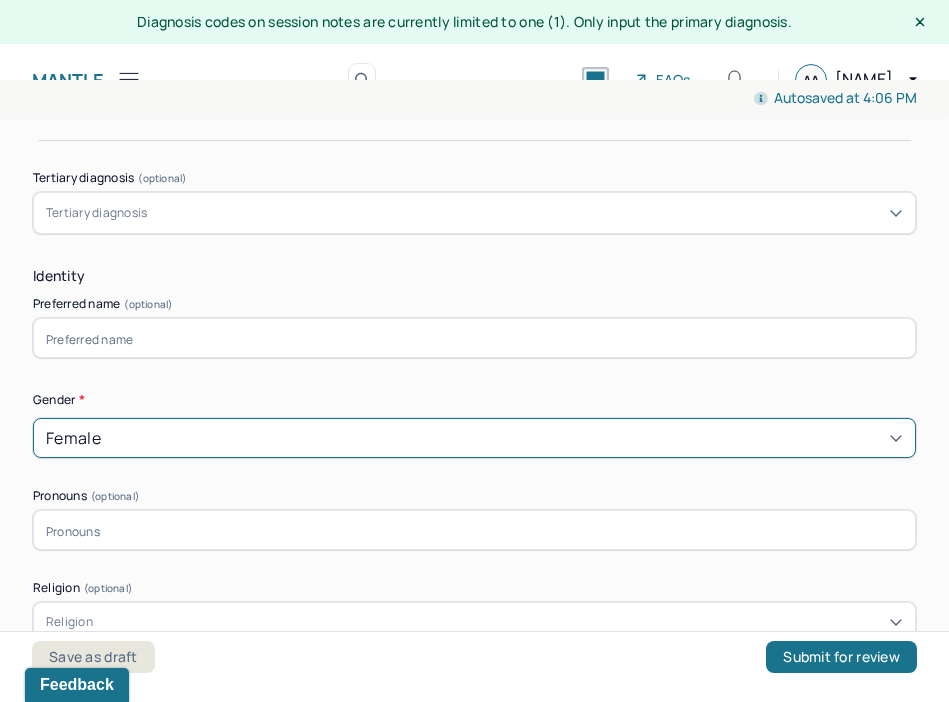 scroll, scrollTop: 974, scrollLeft: 0, axis: vertical 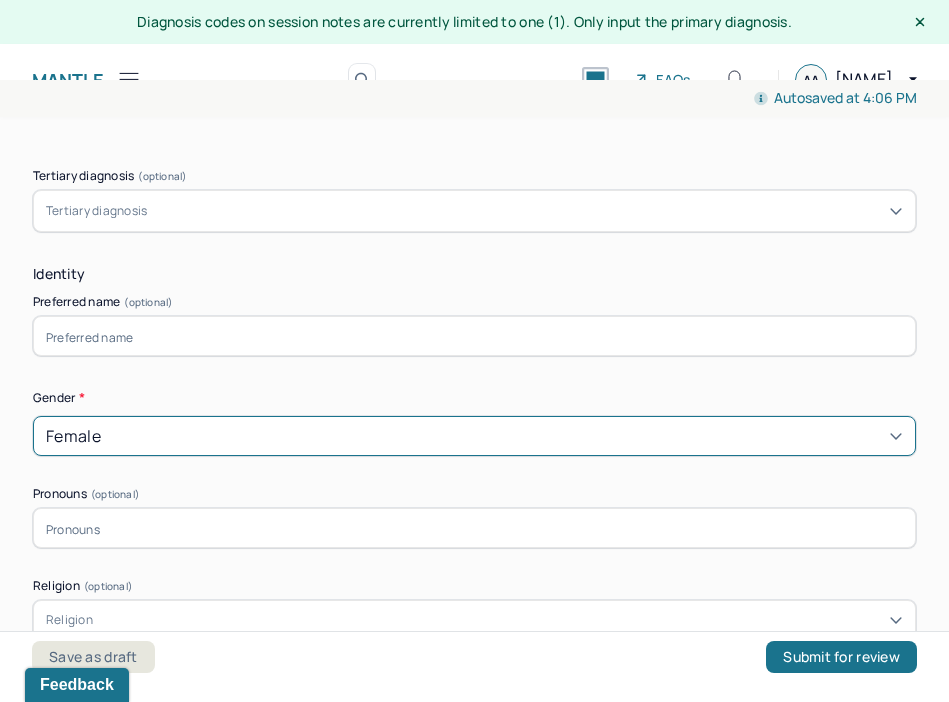 click on "Female" at bounding box center [474, 436] 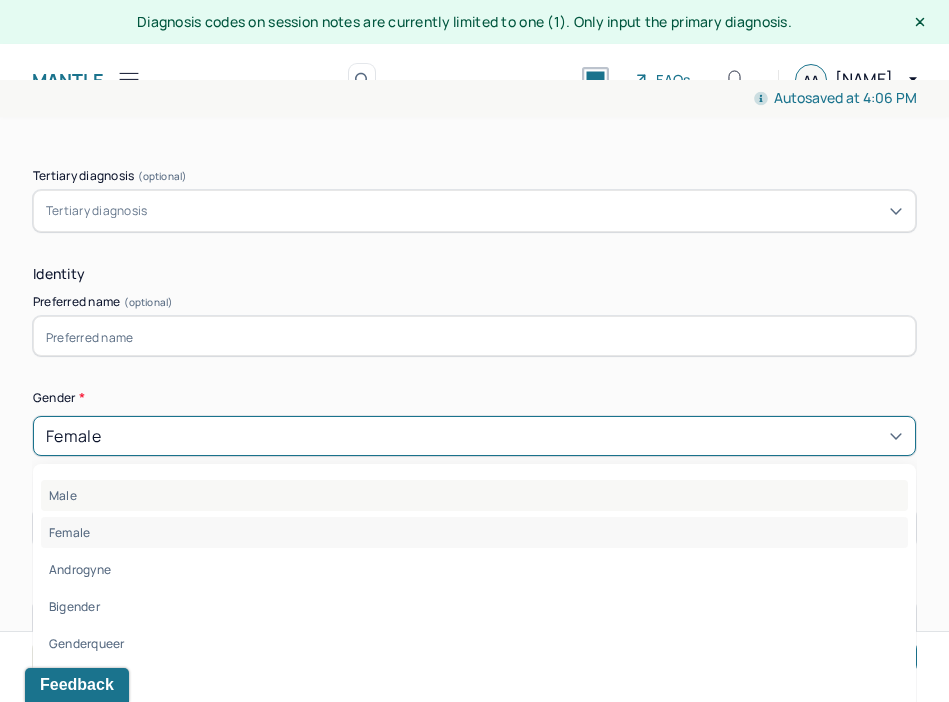 click on "Male" at bounding box center (474, 495) 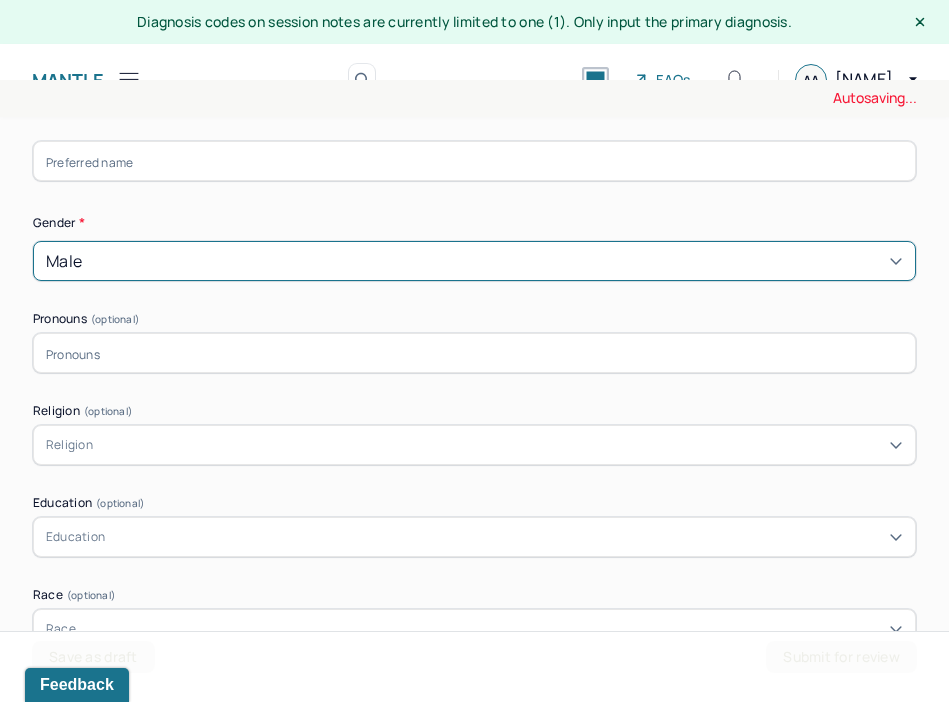 scroll, scrollTop: 1162, scrollLeft: 0, axis: vertical 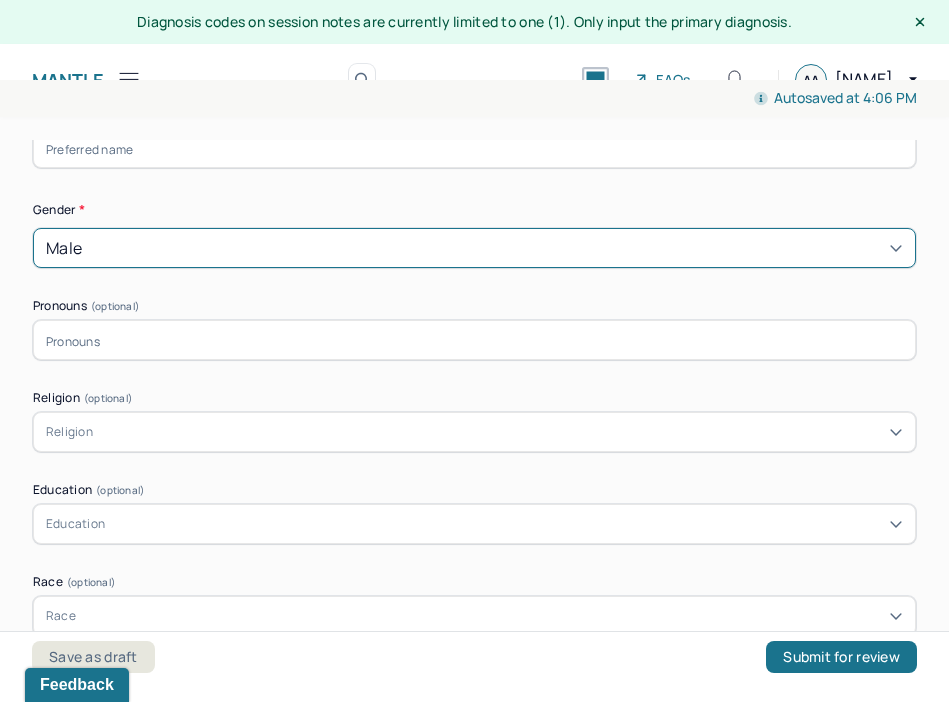 click on "Religion" at bounding box center (474, 432) 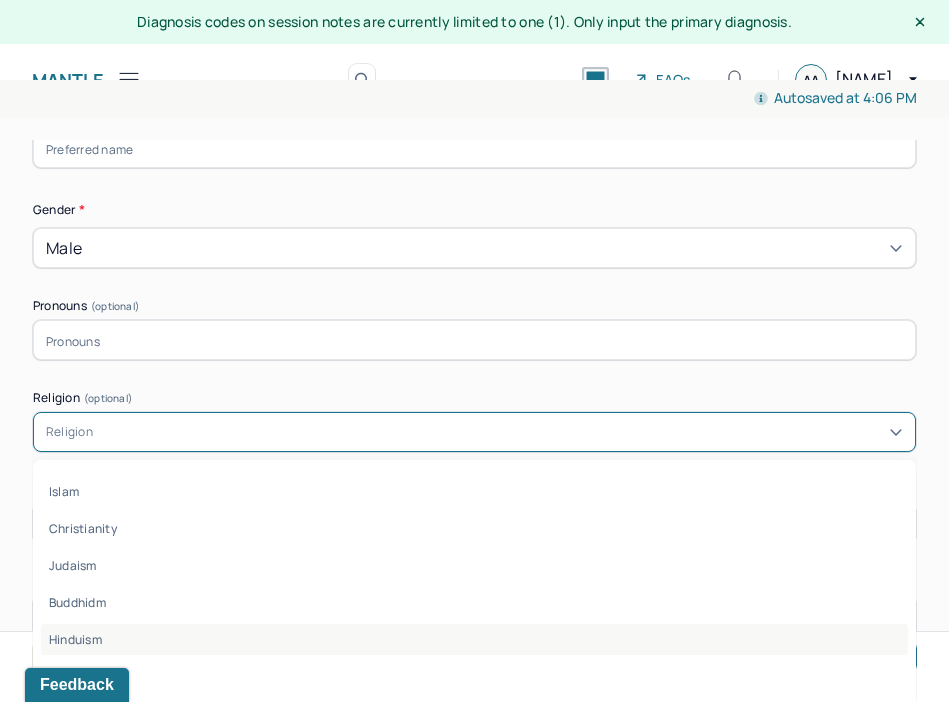 click on "Hinduism" at bounding box center [474, 639] 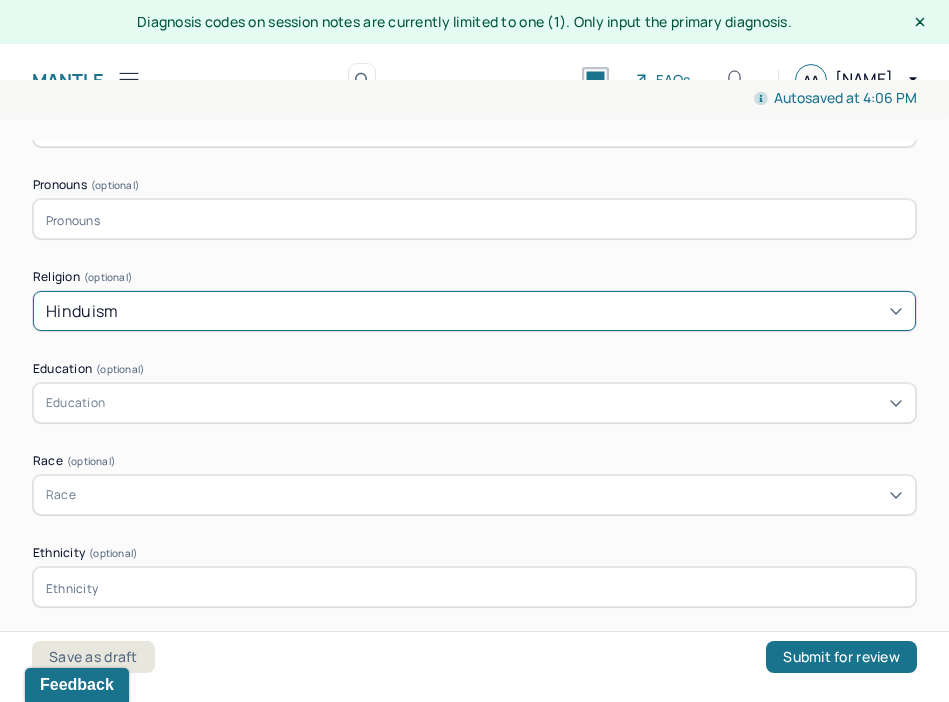 scroll, scrollTop: 1294, scrollLeft: 0, axis: vertical 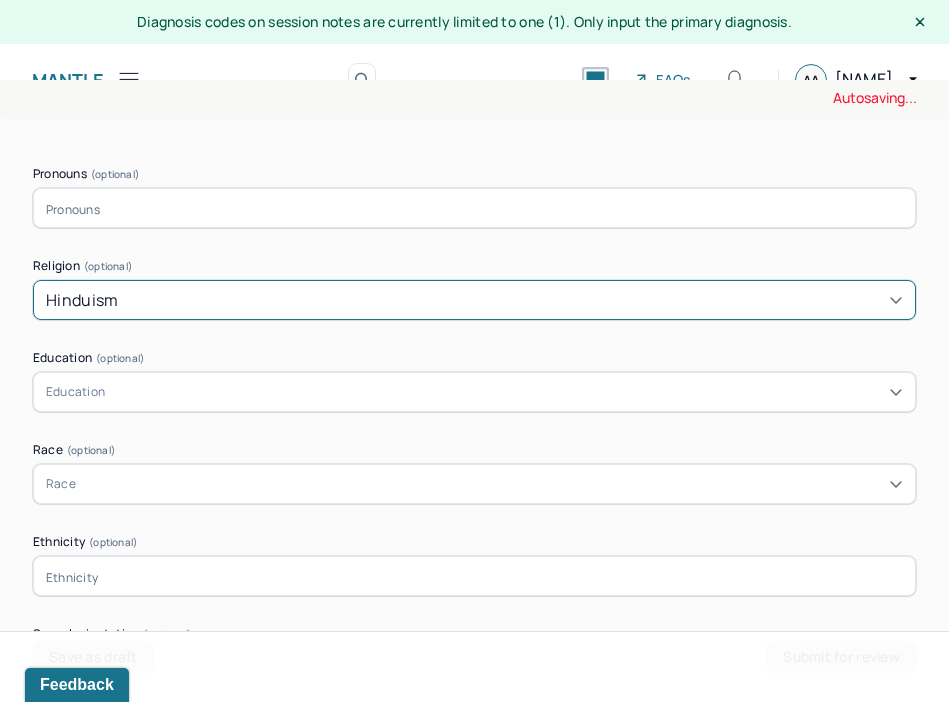 click on "Education" at bounding box center (474, 392) 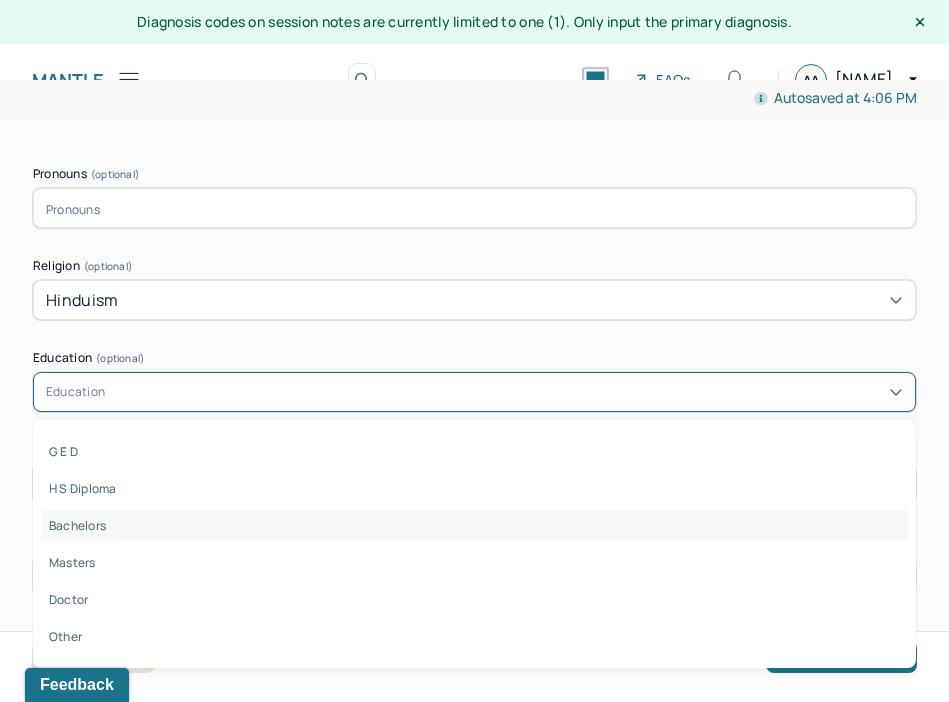 click on "Bachelors" at bounding box center [474, 525] 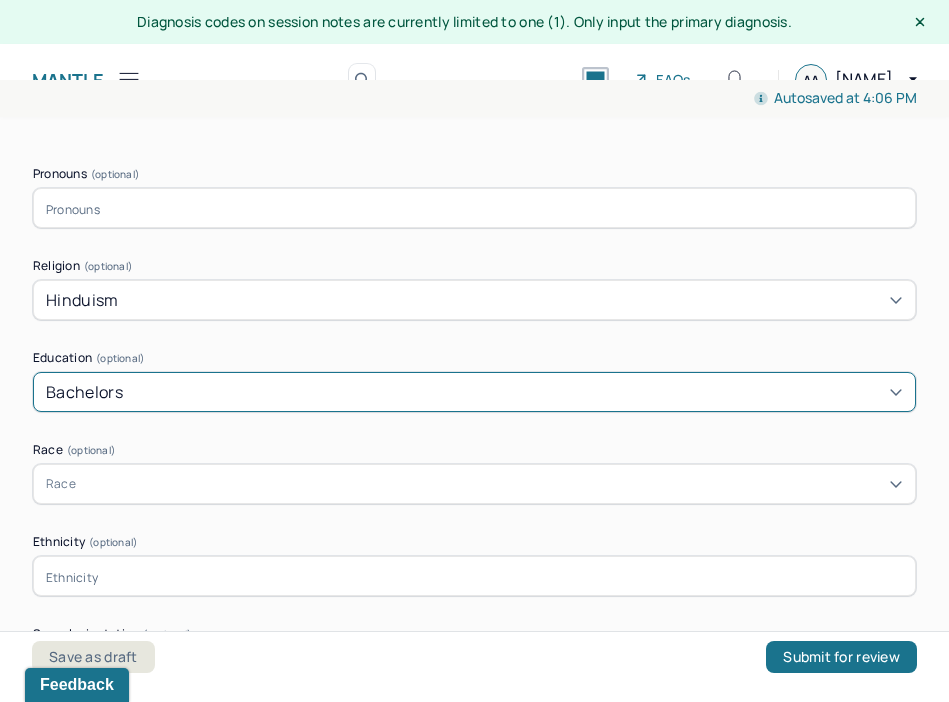 scroll, scrollTop: 1393, scrollLeft: 0, axis: vertical 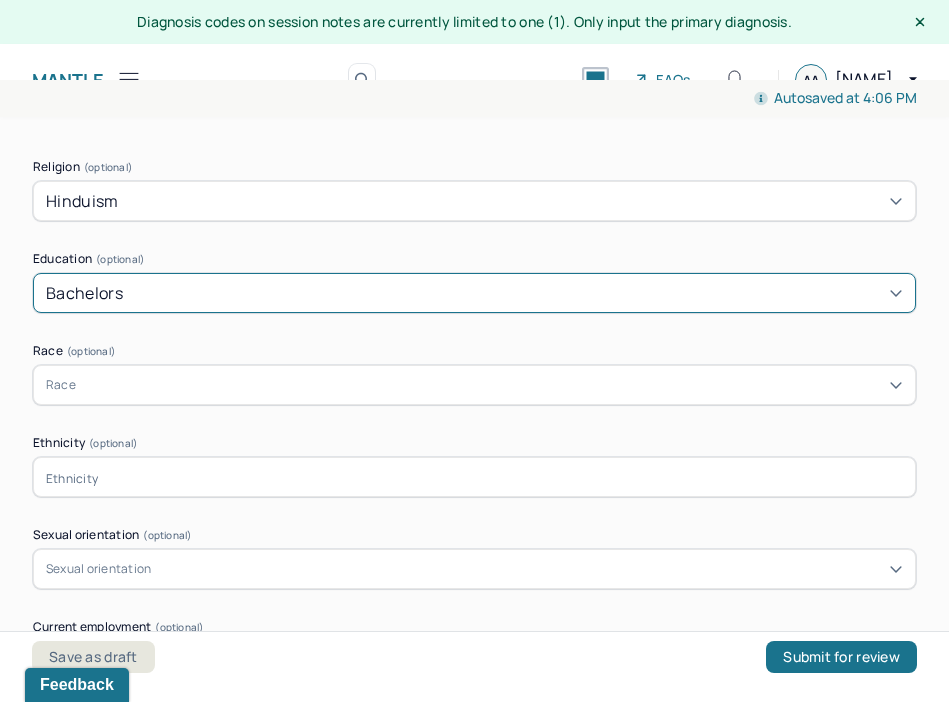 click on "Race" at bounding box center [474, 385] 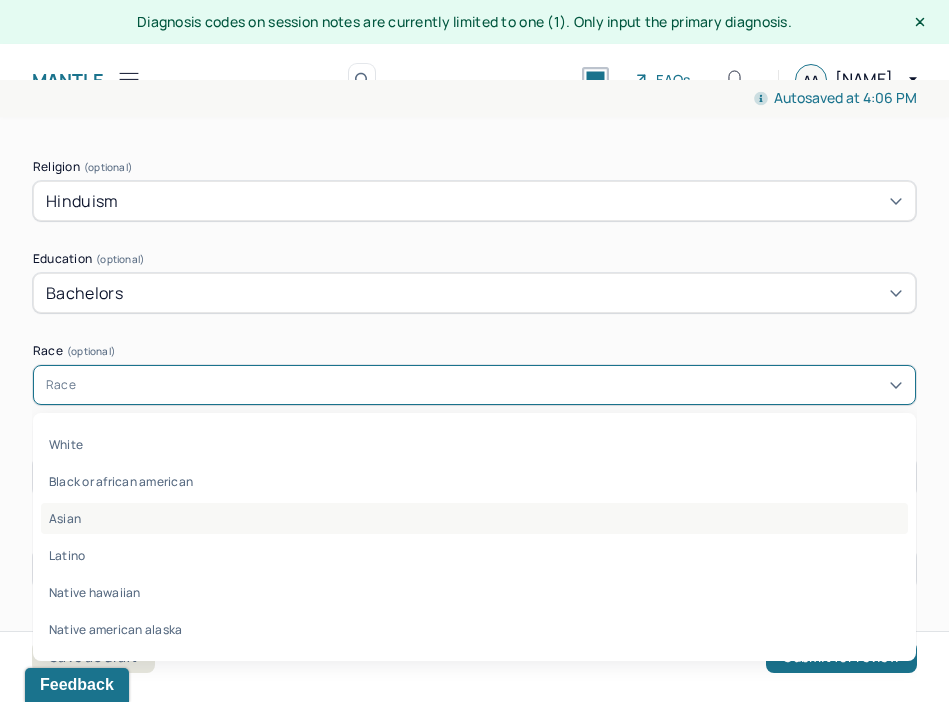 click on "Asian" at bounding box center (474, 518) 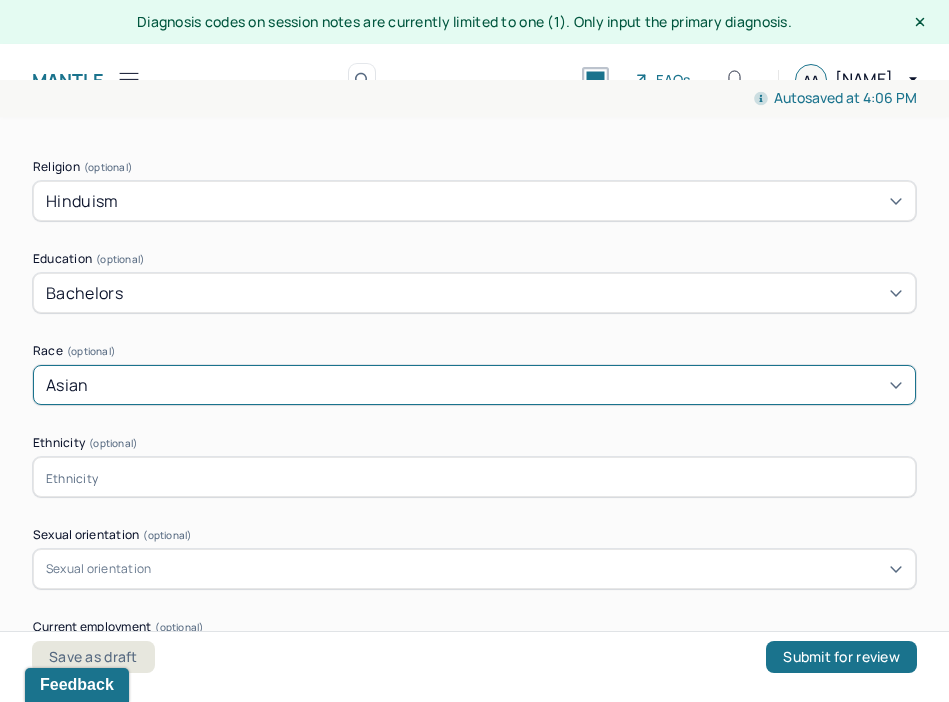 click at bounding box center [474, 477] 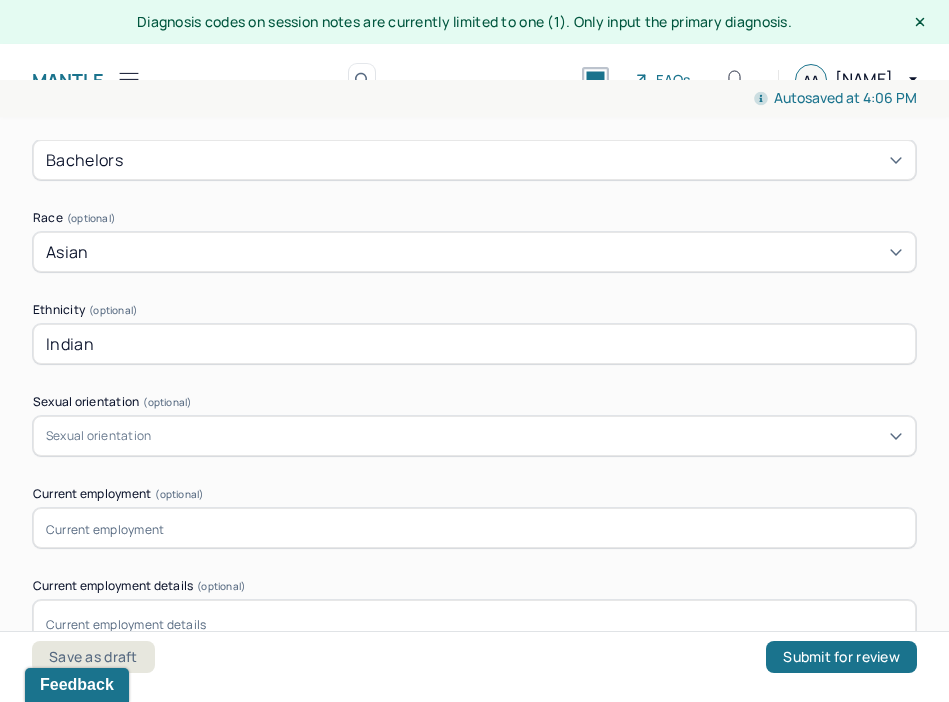 scroll, scrollTop: 1527, scrollLeft: 0, axis: vertical 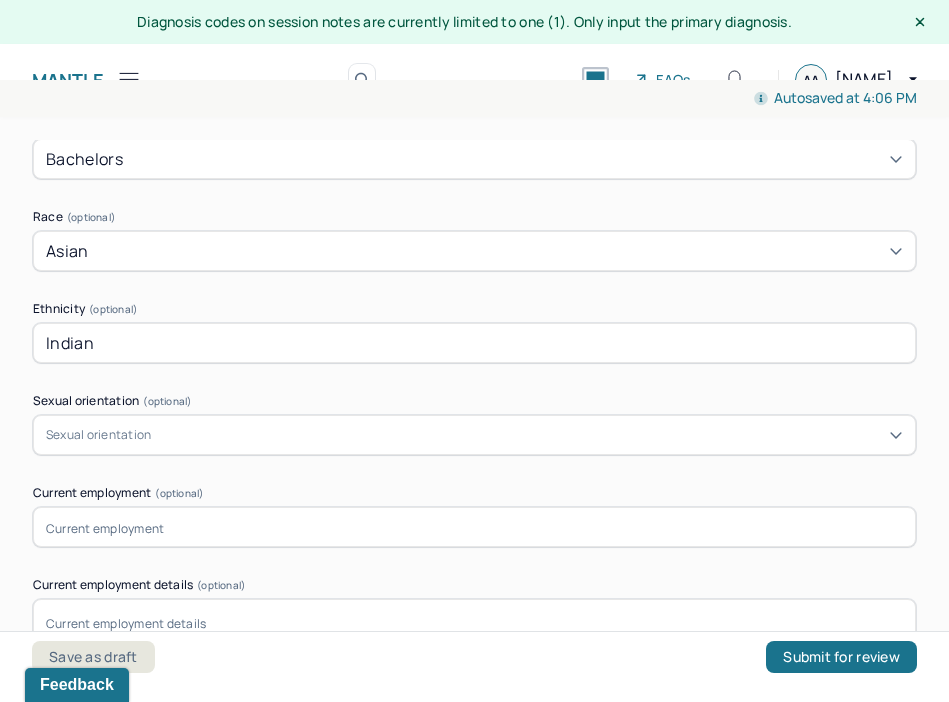 type on "Indian" 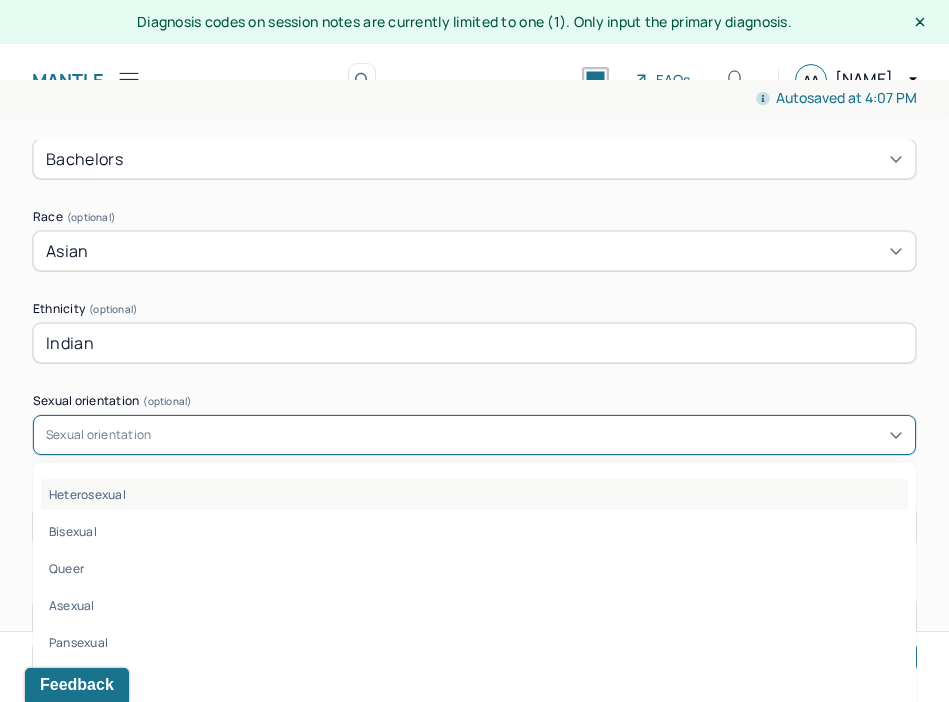 click on "Heterosexual" at bounding box center (474, 494) 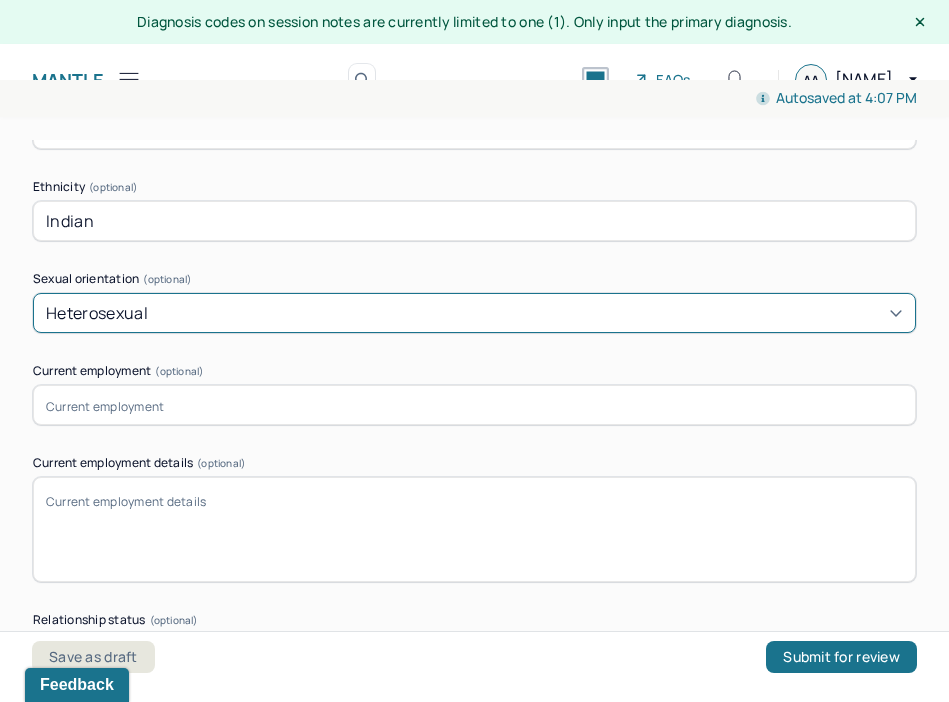scroll, scrollTop: 1667, scrollLeft: 0, axis: vertical 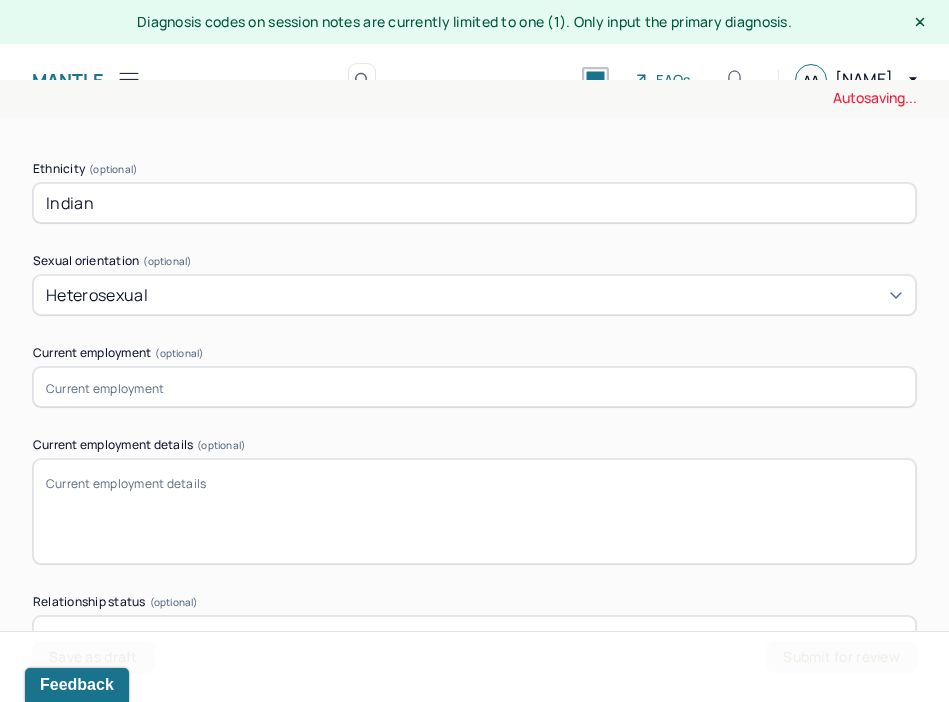 click at bounding box center (474, 387) 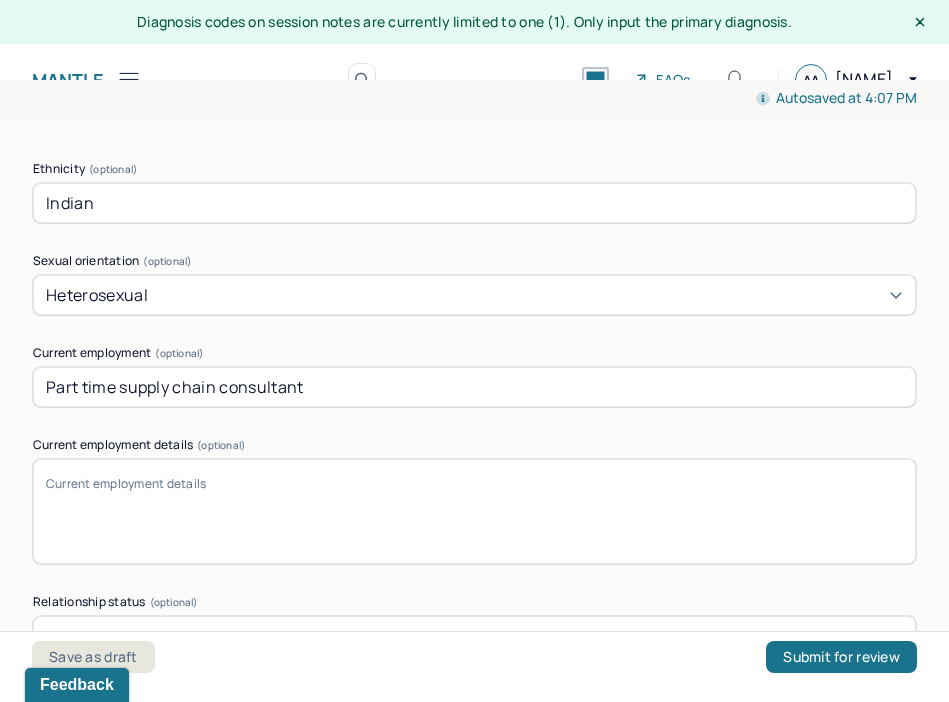 click on "Current employment details (optional)" at bounding box center [474, 511] 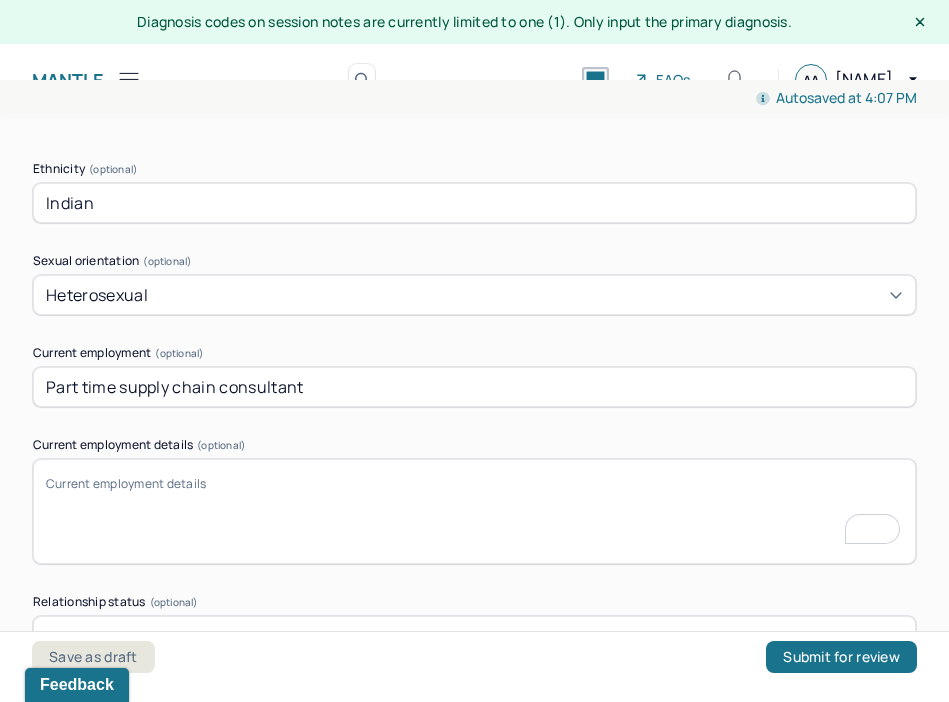 scroll, scrollTop: 1667, scrollLeft: 0, axis: vertical 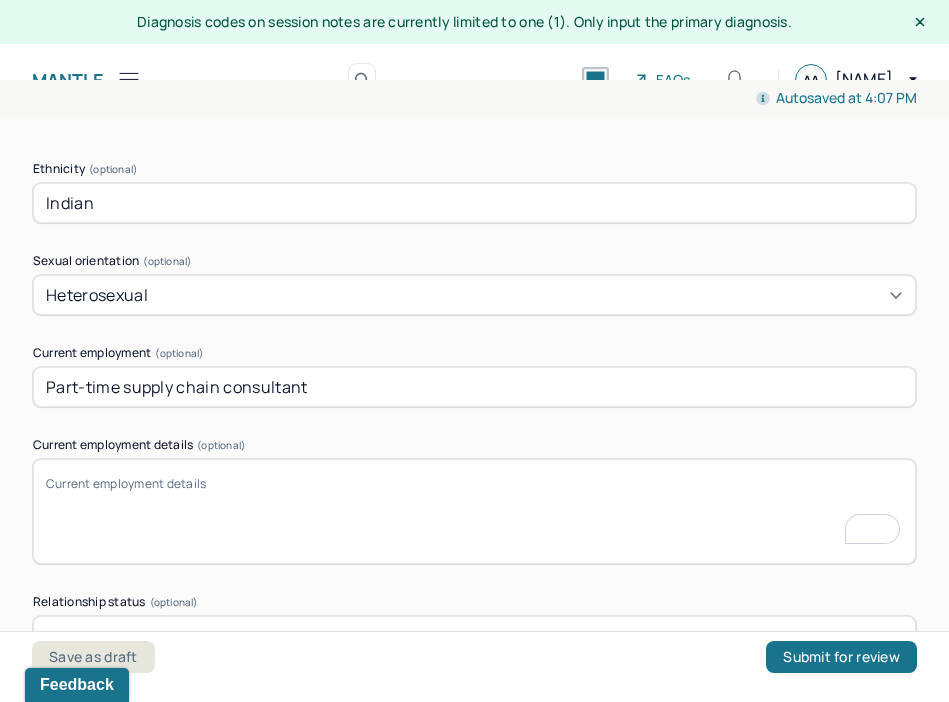 type on "Part-time supply chain consultant" 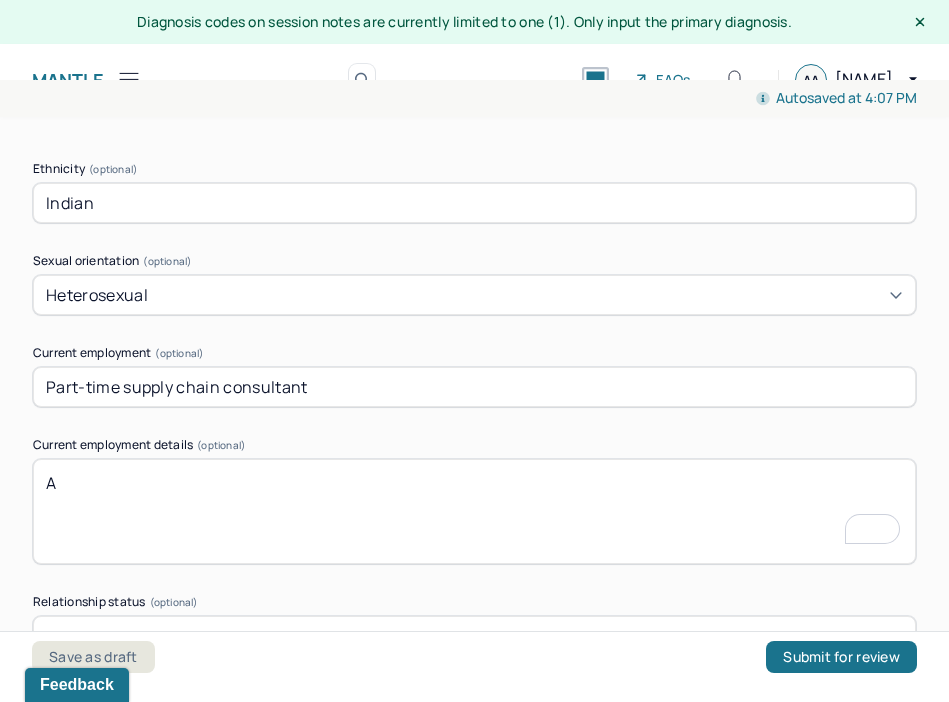 scroll, scrollTop: 1803, scrollLeft: 0, axis: vertical 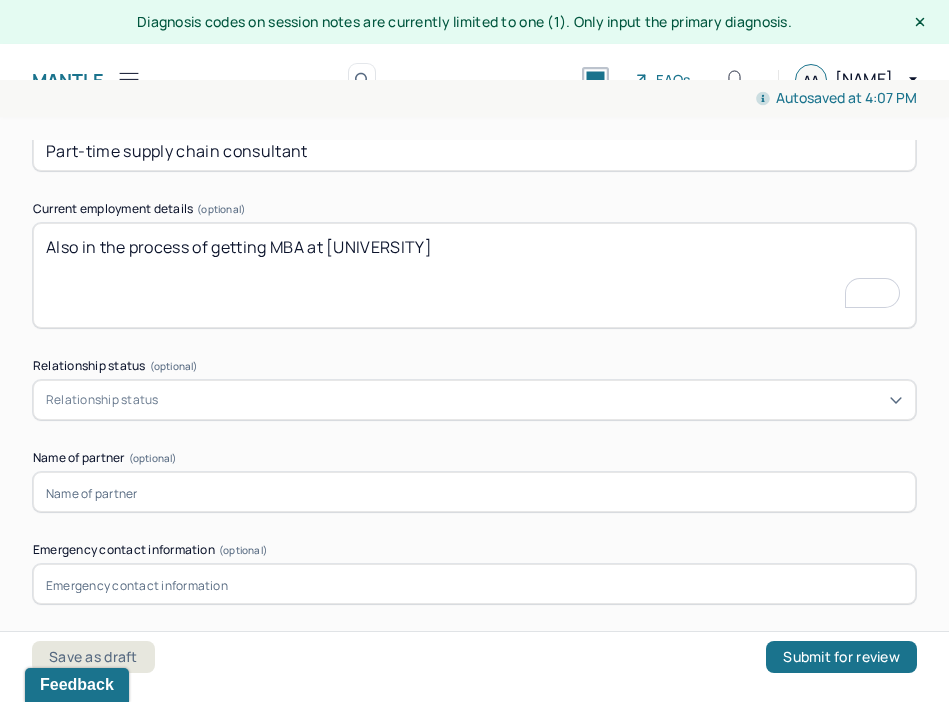 type on "Also in the process of getting MBA at [UNIVERSITY]" 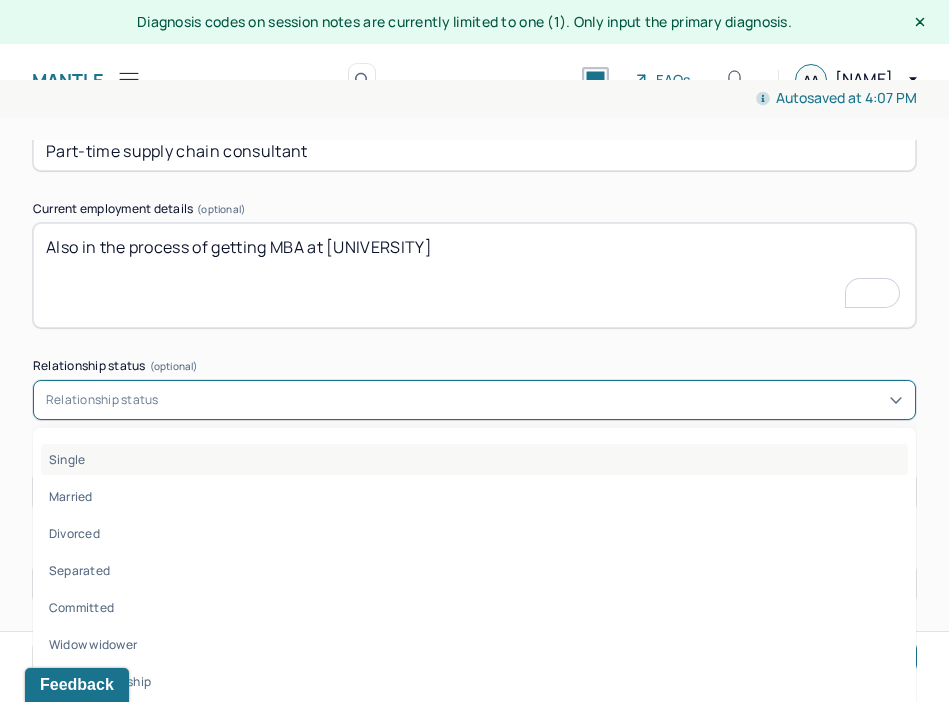 click on "Single" at bounding box center (474, 459) 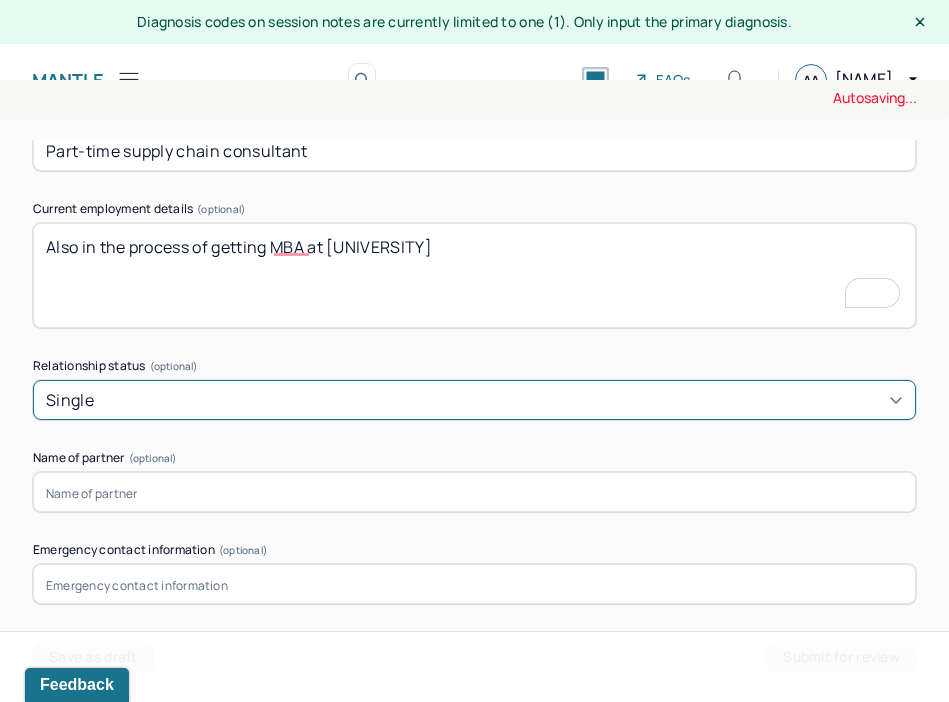 scroll, scrollTop: 2000, scrollLeft: 0, axis: vertical 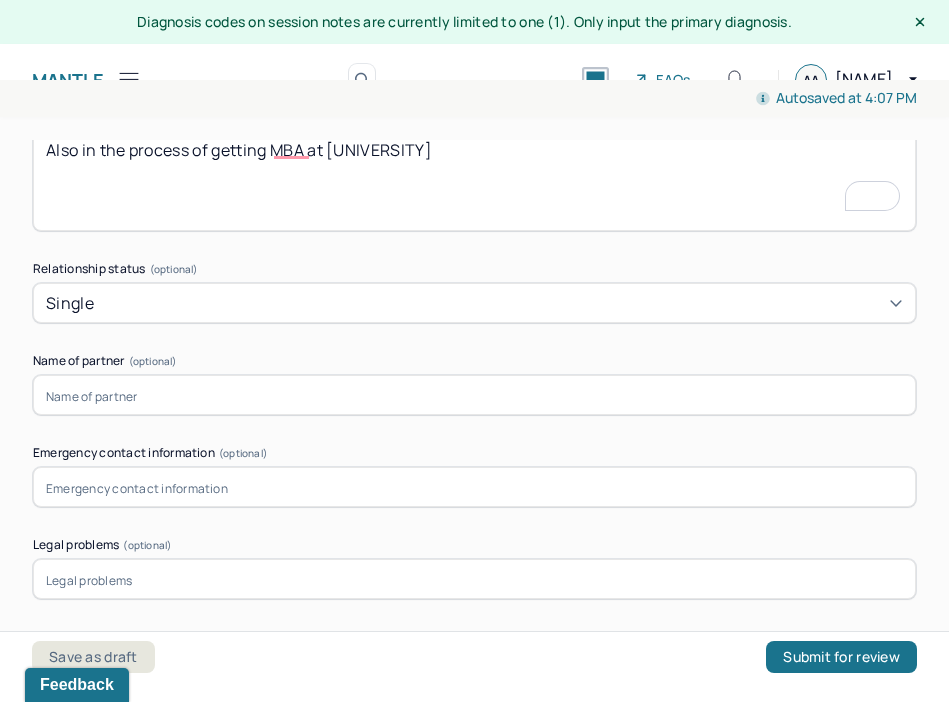 click at bounding box center [474, 487] 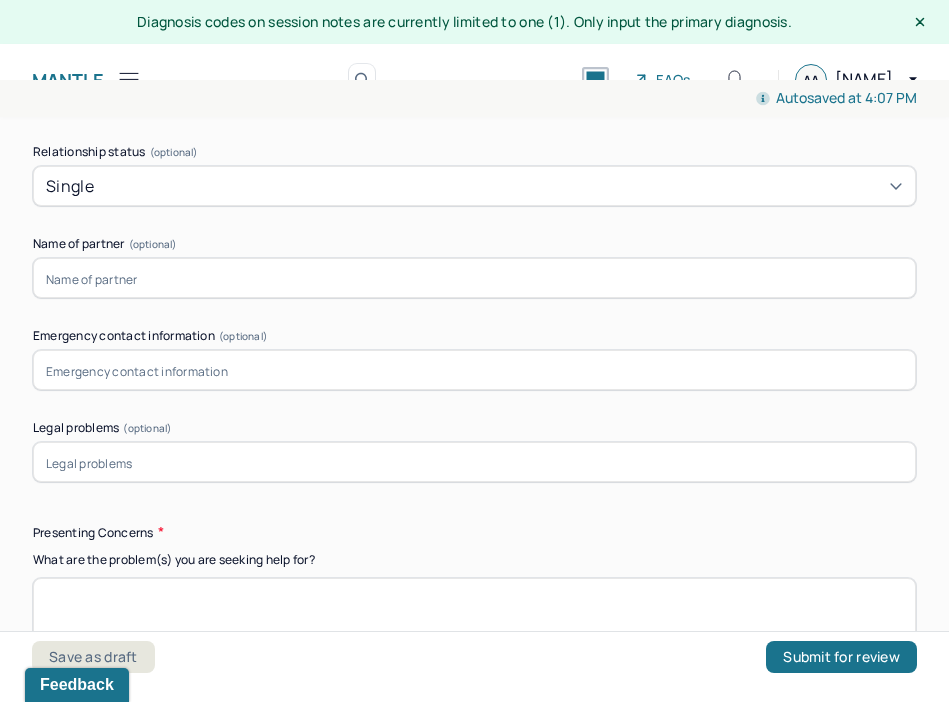 scroll, scrollTop: 2125, scrollLeft: 0, axis: vertical 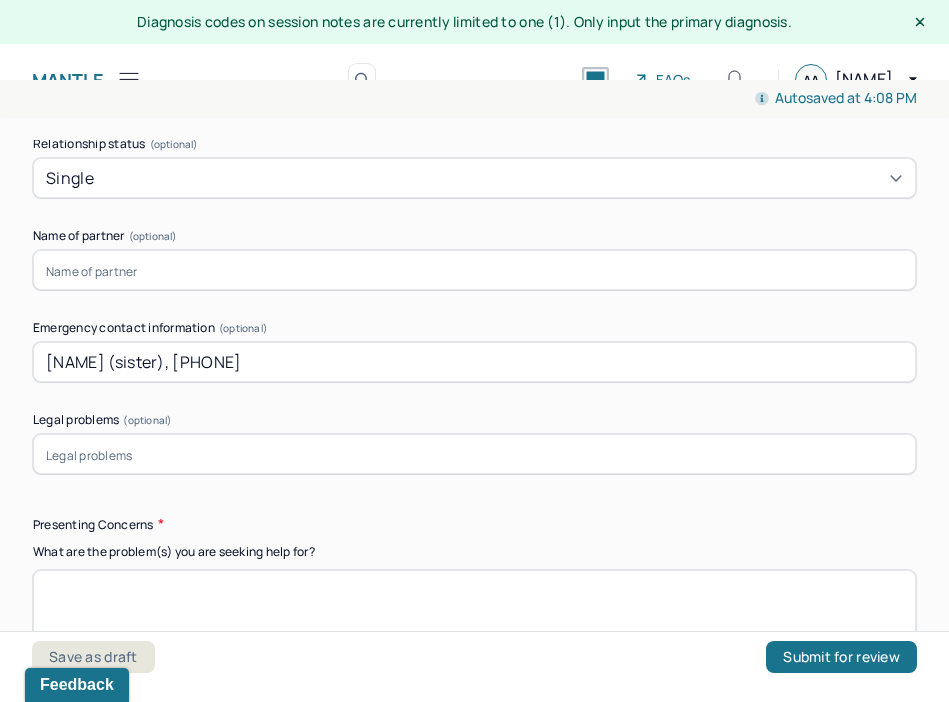 type on "[NAME] (sister), [PHONE]" 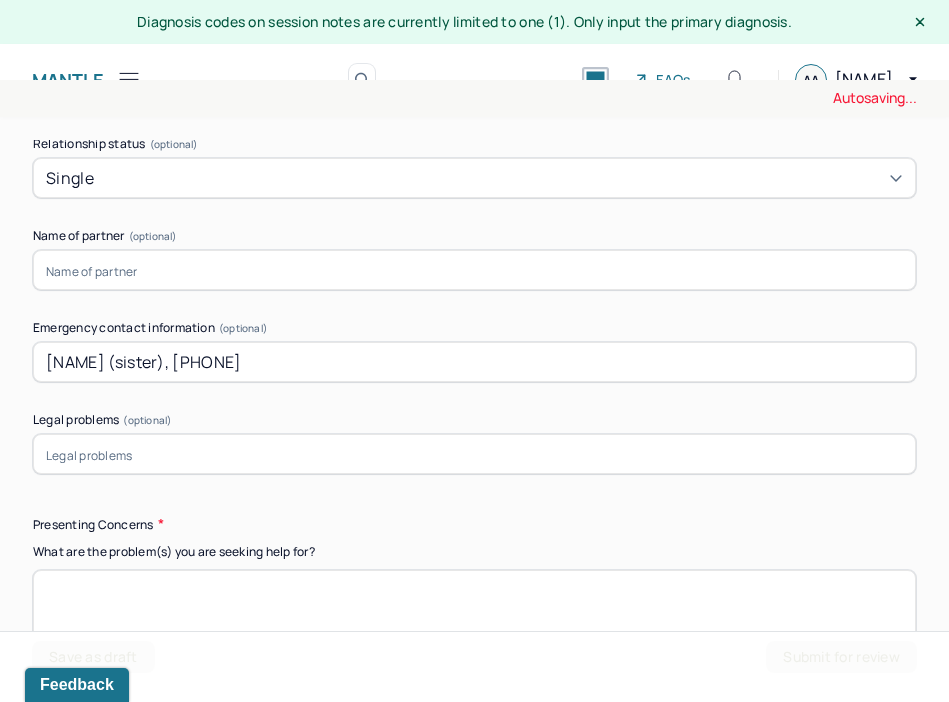 click at bounding box center (474, 454) 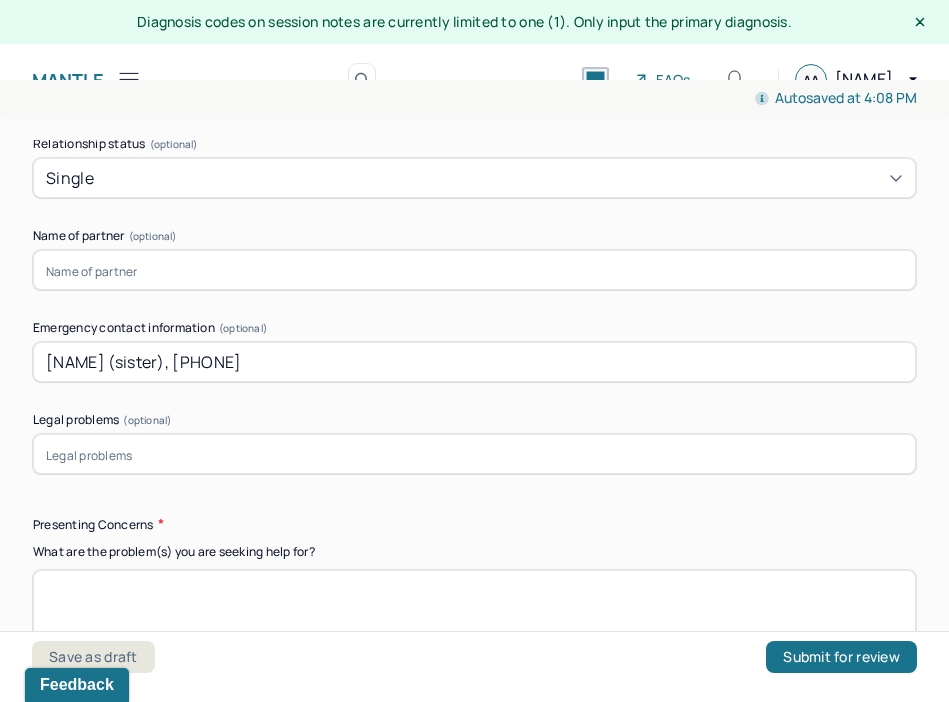scroll, scrollTop: 2196, scrollLeft: 0, axis: vertical 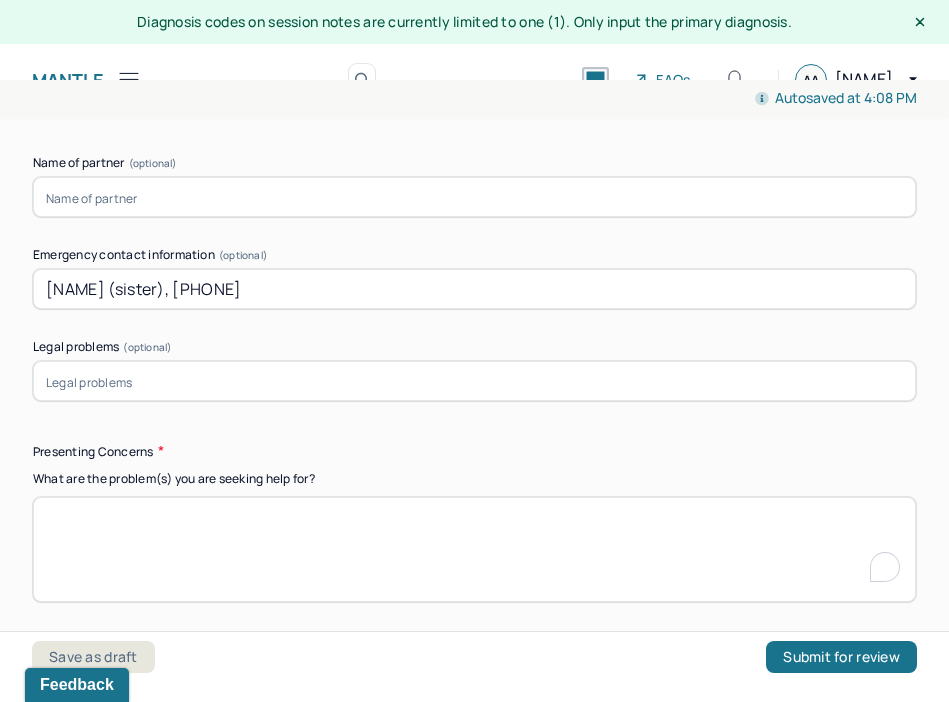 click at bounding box center (474, 549) 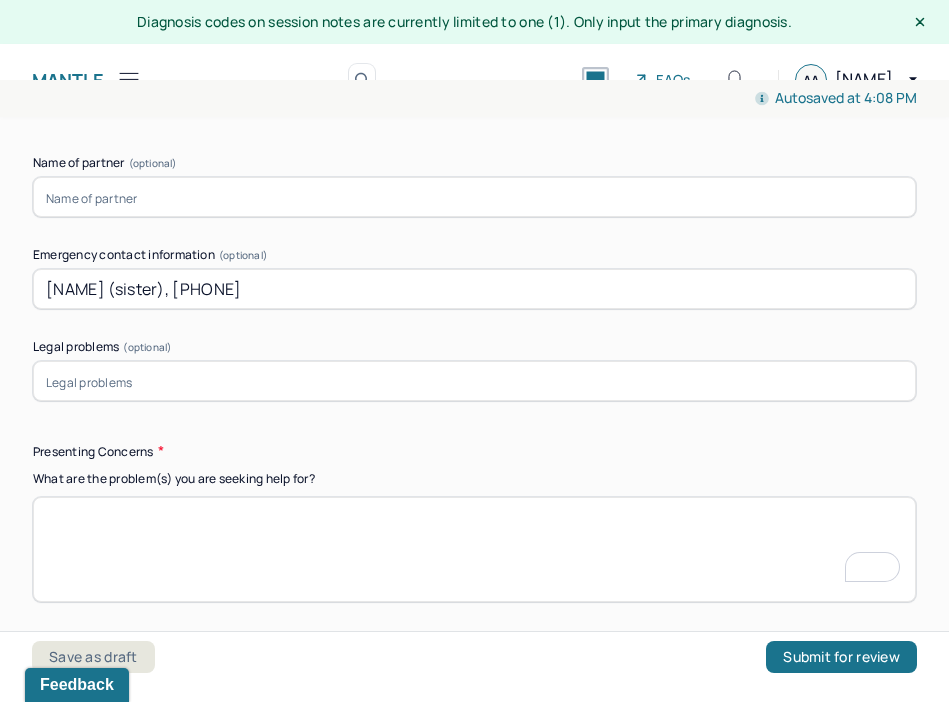 scroll, scrollTop: 2198, scrollLeft: 0, axis: vertical 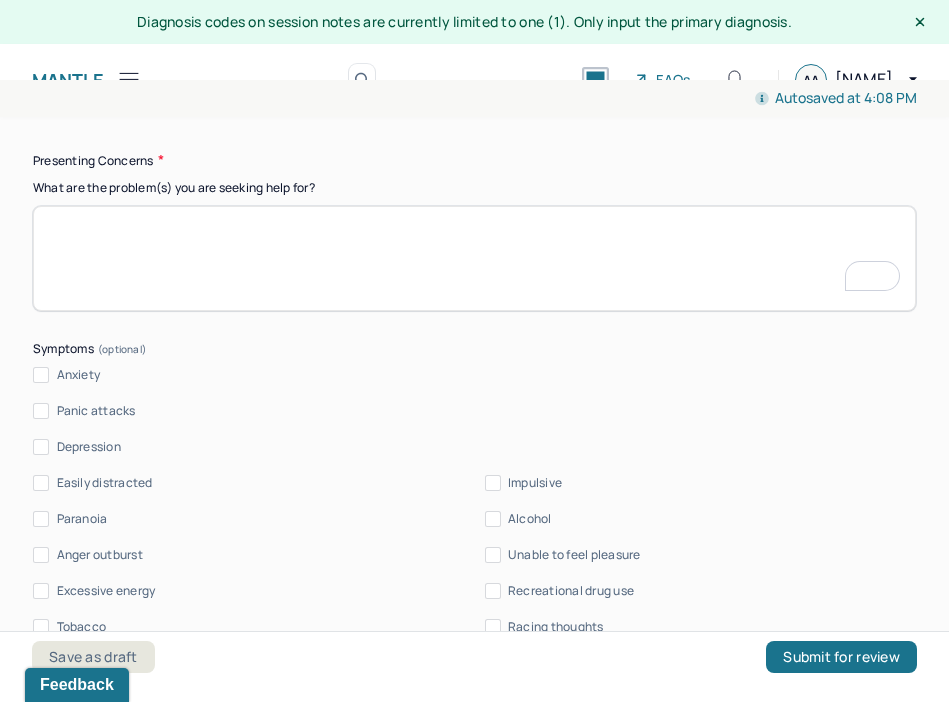 click on "Anxiety" at bounding box center [41, 375] 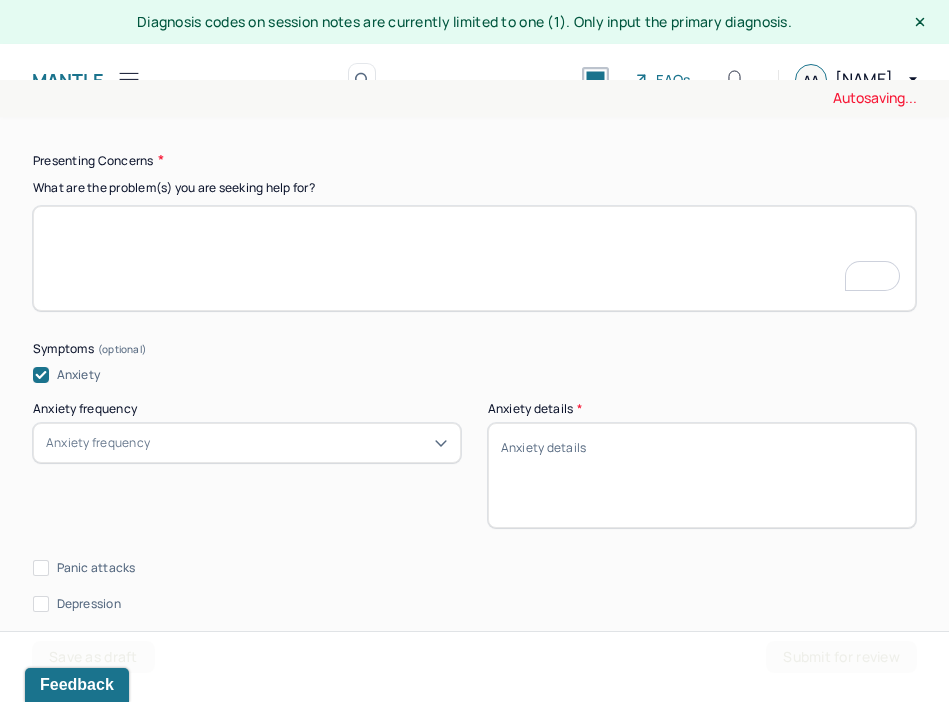 click on "Presenting Concerns What are the problem(s) you are seeking help for? Symptoms Anxiety Anxiety frequency Anxiety frequency Anxiety details * Panic attacks Depression Easily distracted Impulsive Paranoia Alcohol Anger outburst Unable to feel pleasure Excessive energy Recreational drug use Tobacco Racing thoughts Other symptoms (optional) Physical symptoms (optional) Medication physical/psychiatric (optional) Sleeping habits and concerns (optional) Difficulties with appetite or eating patterns (optional)" at bounding box center [474, 863] 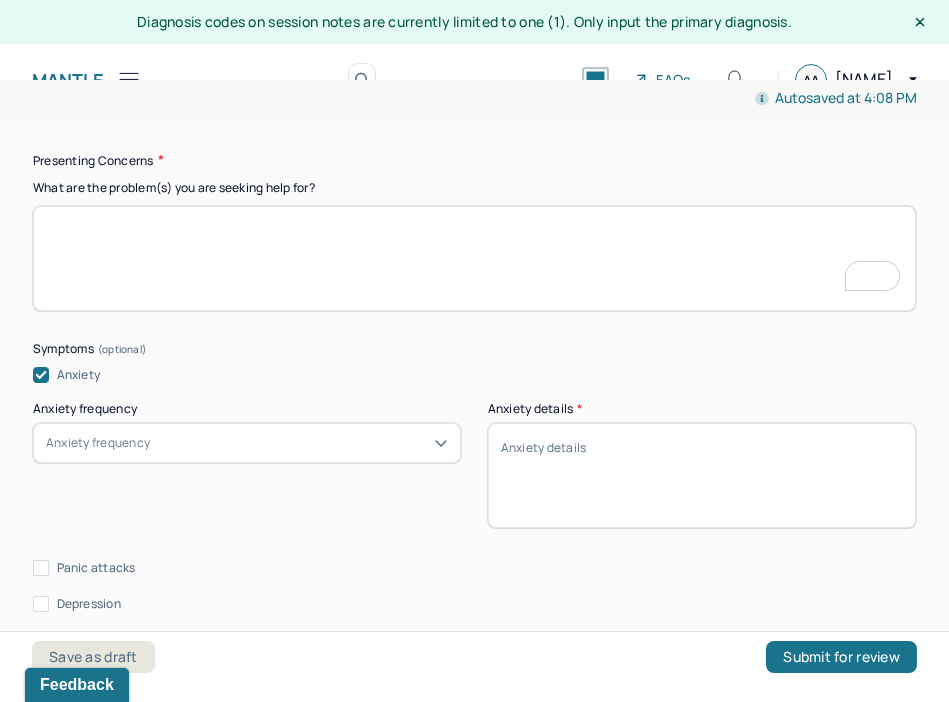 click 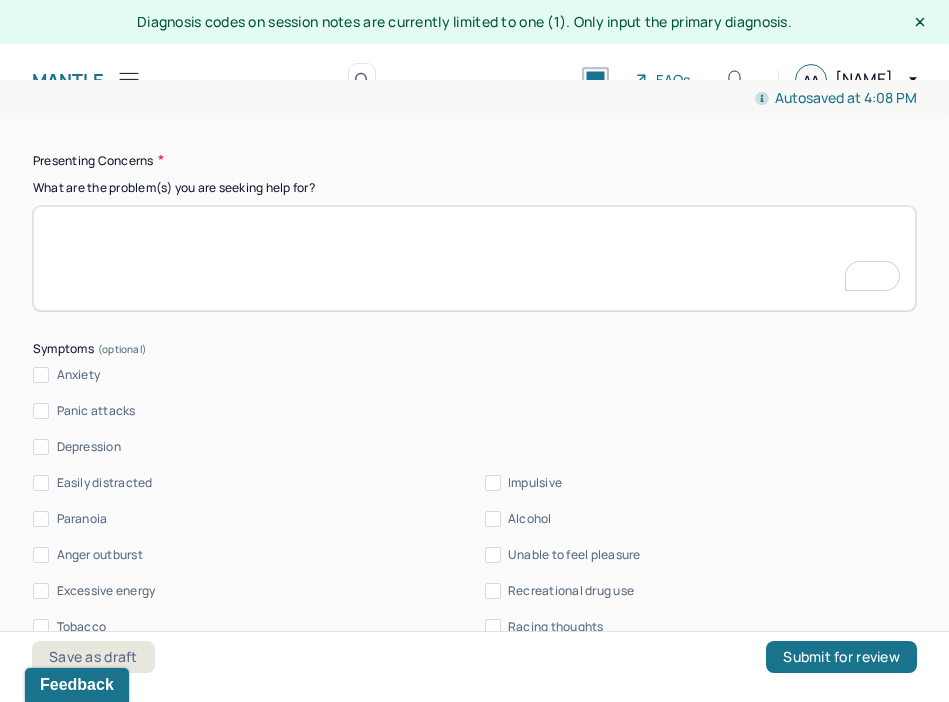 click at bounding box center [474, 258] 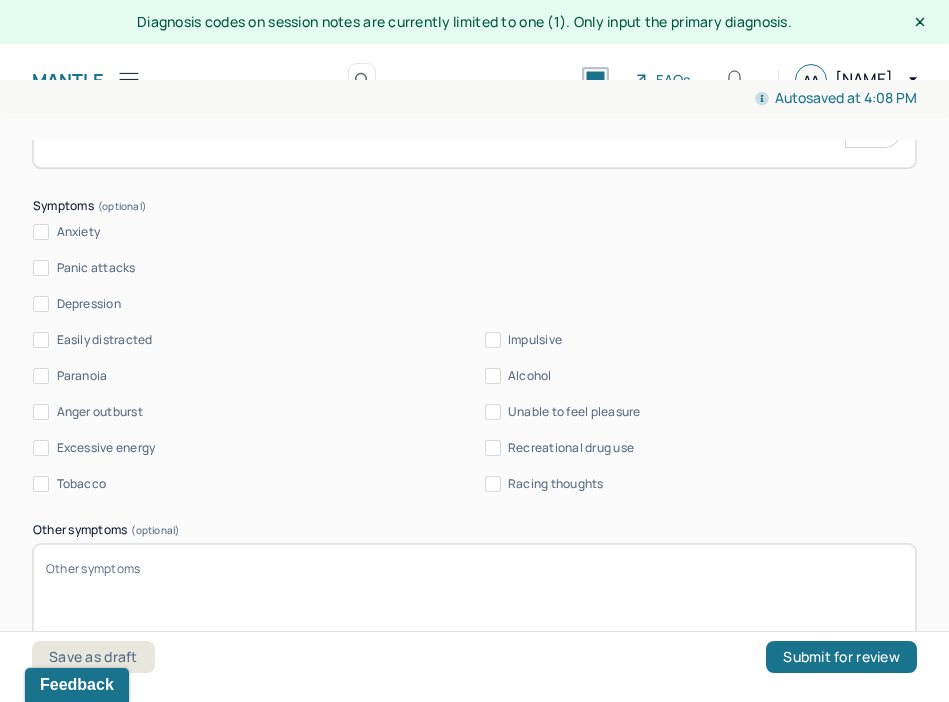 click on "Anxiety" at bounding box center (79, 232) 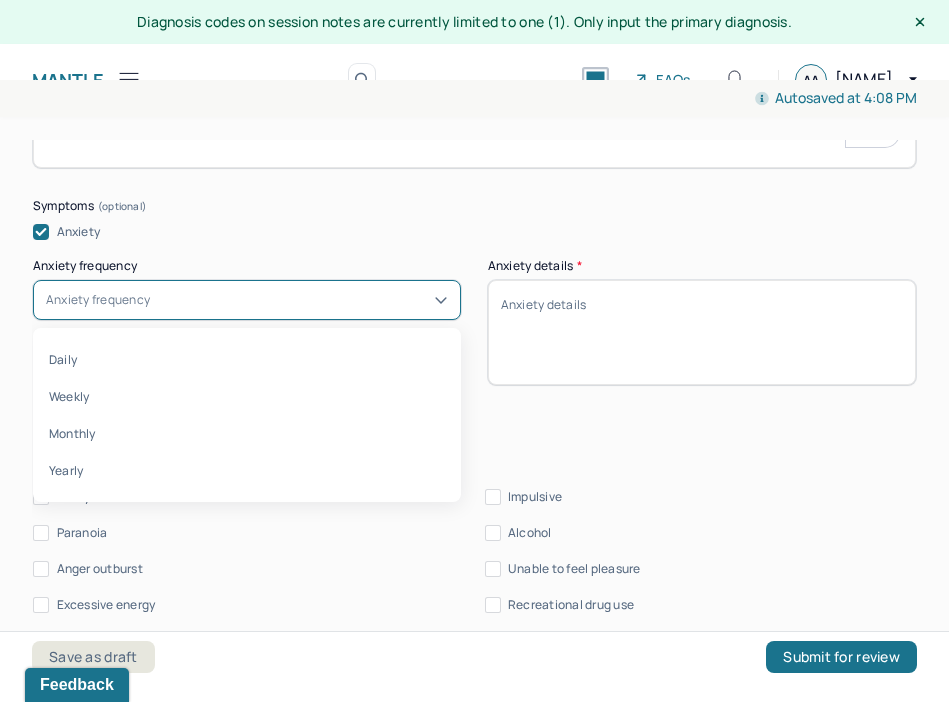 click on "Anxiety frequency" at bounding box center (247, 300) 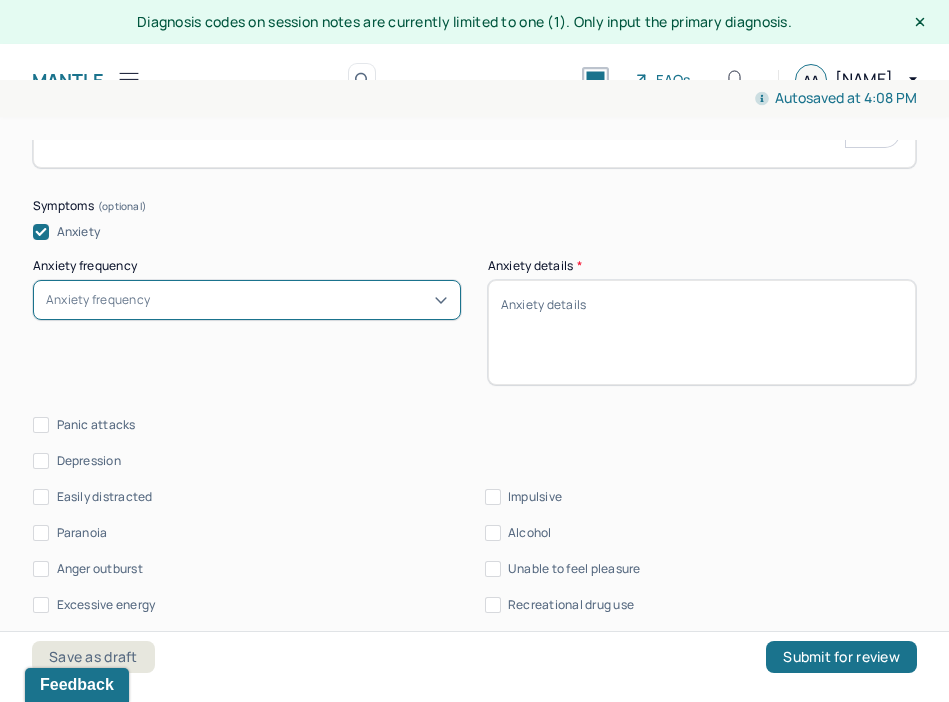 click on "Anxiety details *" at bounding box center (702, 332) 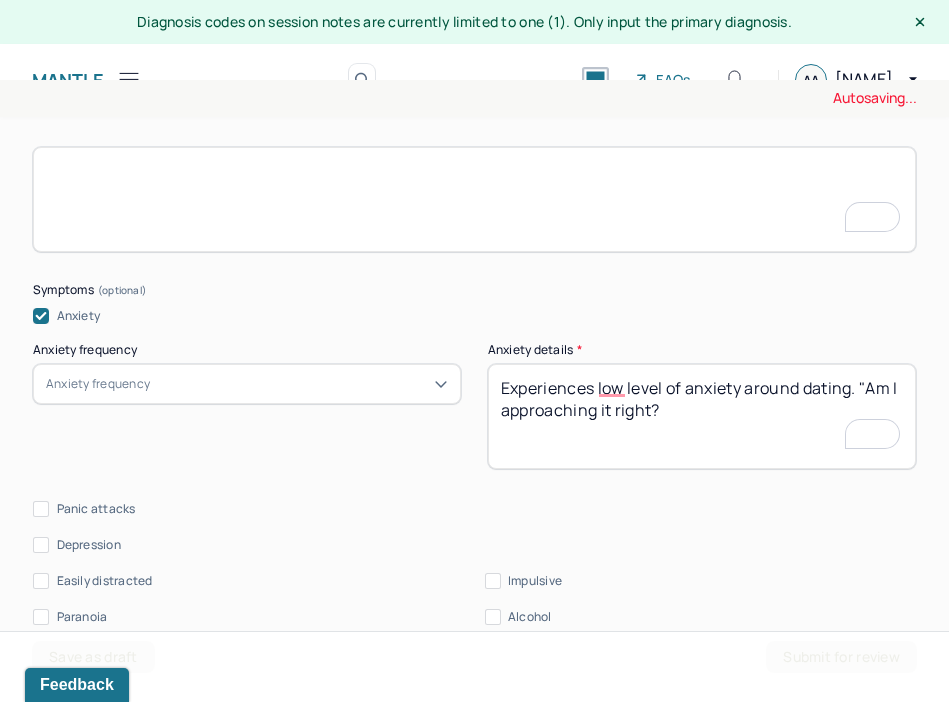 click on "Experiences low level of anxiety around dating" at bounding box center (702, 416) 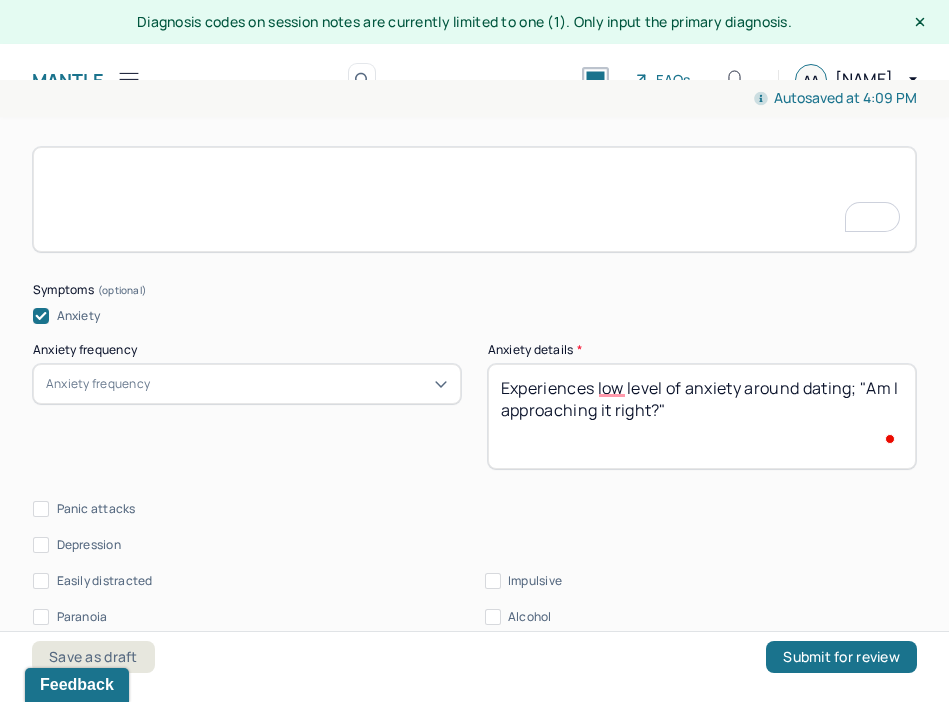 click on "Experiences low level of anxiety around dating. "Am I approaching it right?" at bounding box center [702, 416] 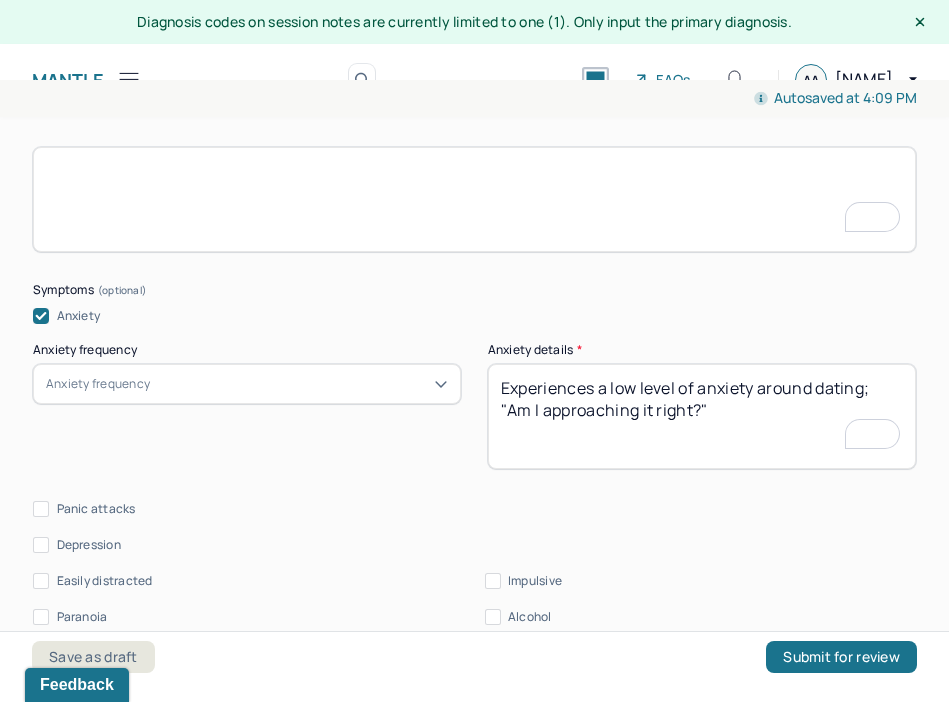 click on "Experiences low level of anxiety around dating. "Am I approaching it right?" at bounding box center (702, 416) 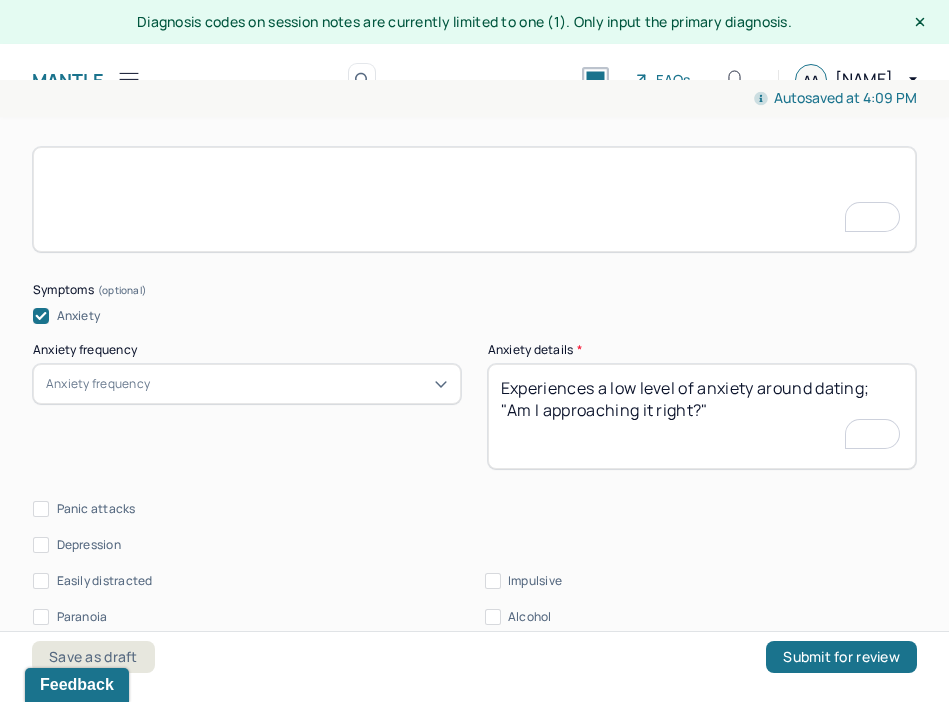 scroll, scrollTop: 2274, scrollLeft: 0, axis: vertical 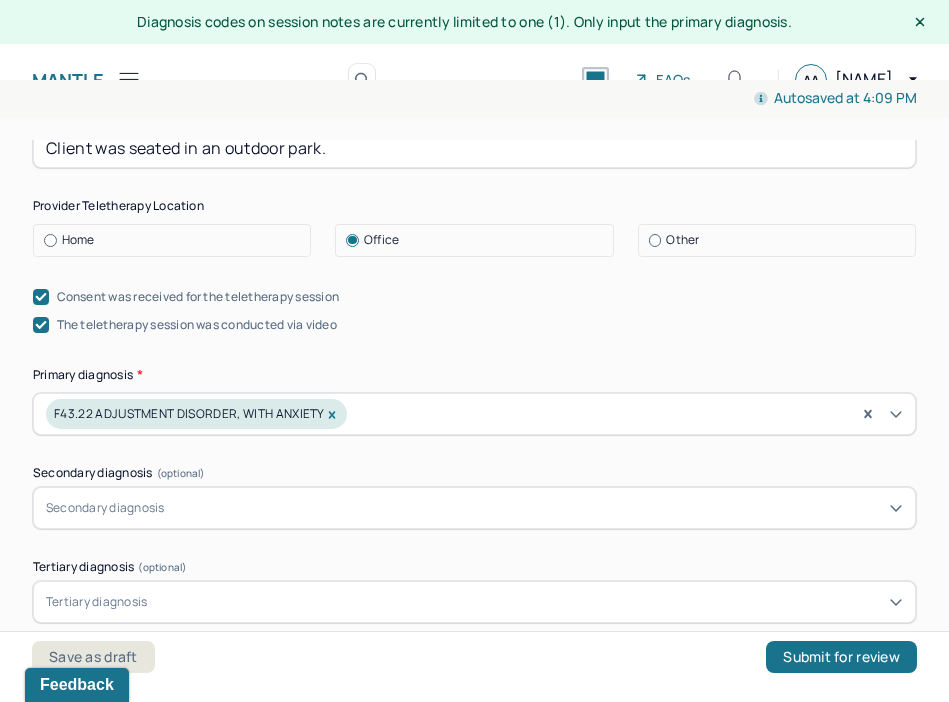 type on "Experiences a low level of anxiety around dating; "Am I approaching it right?"" 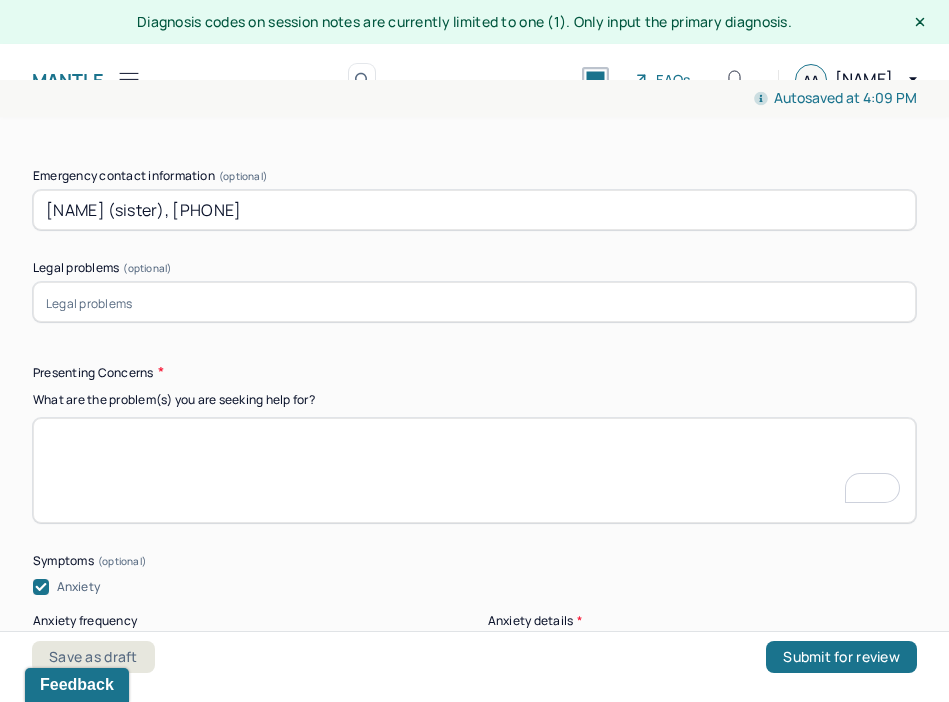 click at bounding box center (474, 470) 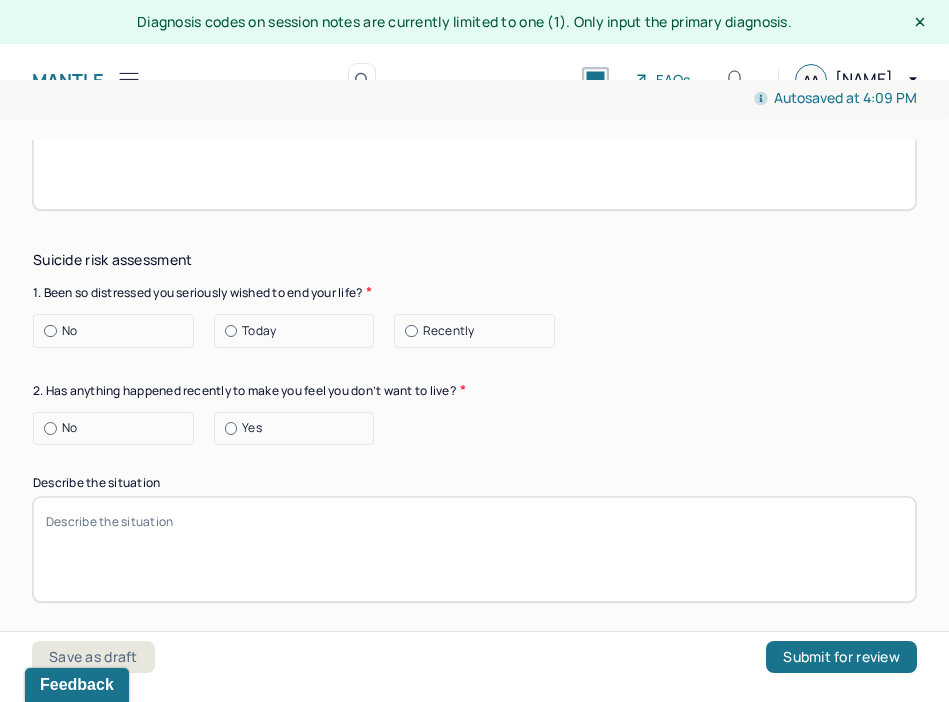 click on "No" at bounding box center [69, 331] 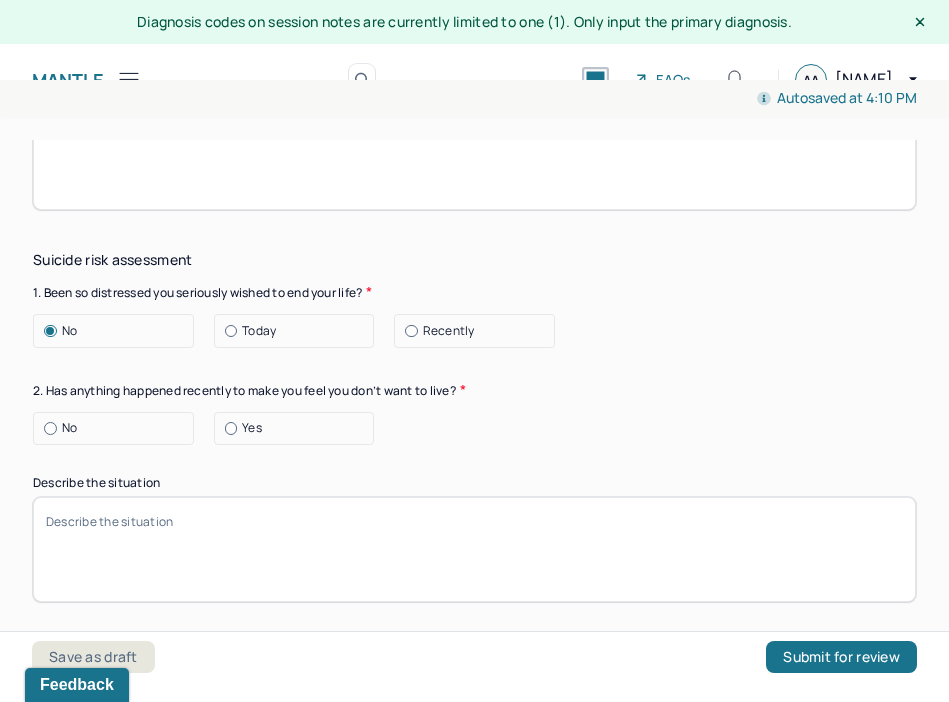 click on "No" at bounding box center [118, 331] 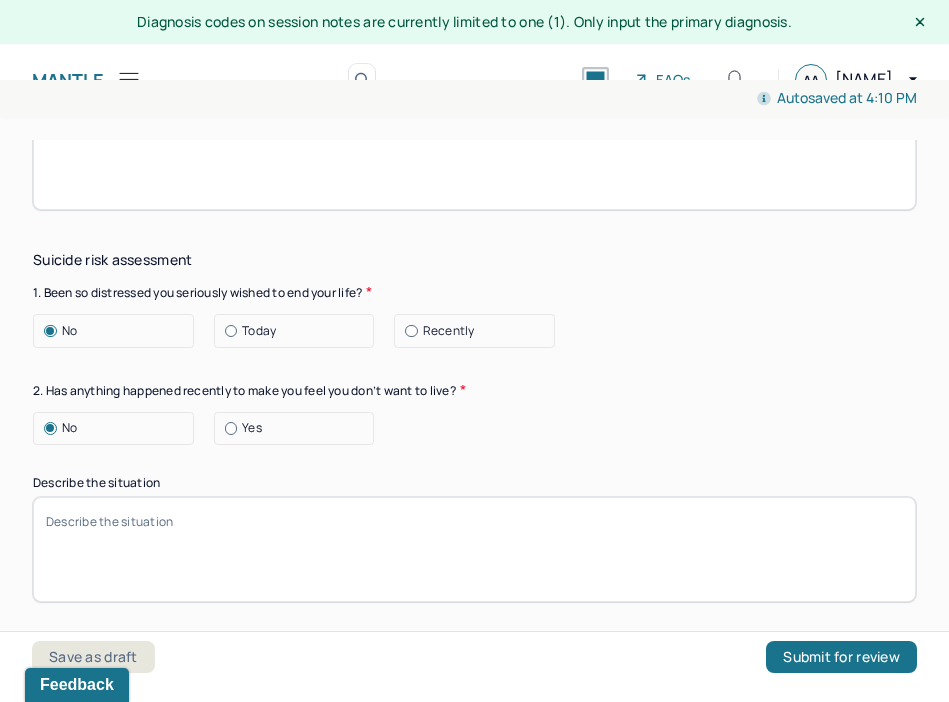 click on "Describe the situation" at bounding box center [474, 549] 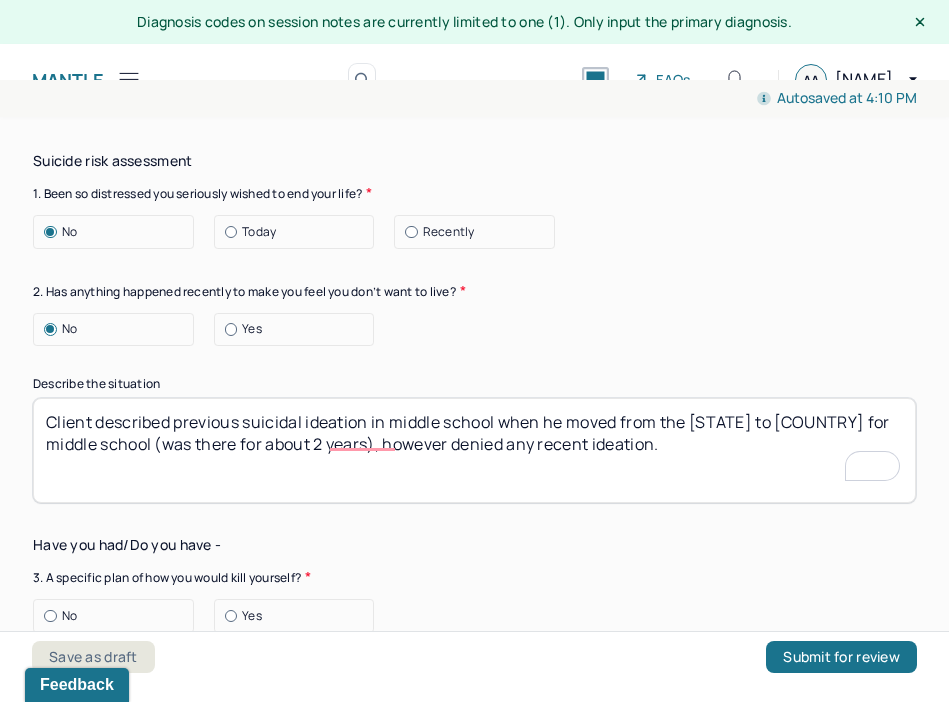 click on "Client described previous suicidal ideation in middle school when he moved from the [STATE] to [COUNTRY] for middle school (was there for about 2 years), however denied any recent ideation." at bounding box center (474, 450) 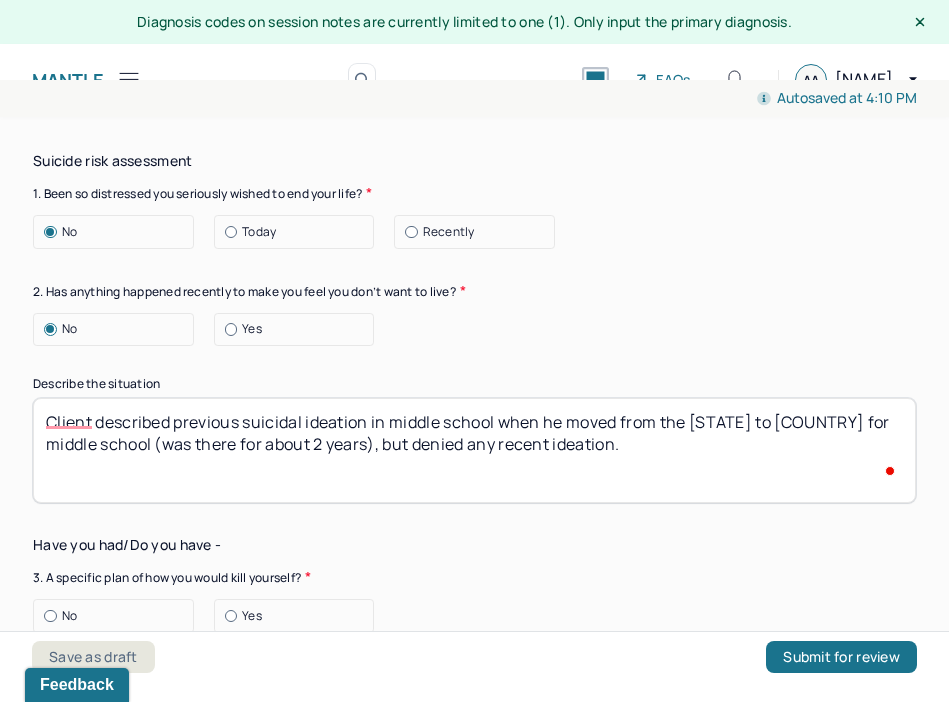 type on "Client described previous suicidal ideation in middle school when he moved from the [STATE] to [COUNTRY] for middle school (was there for about 2 years), but denied any recent ideation." 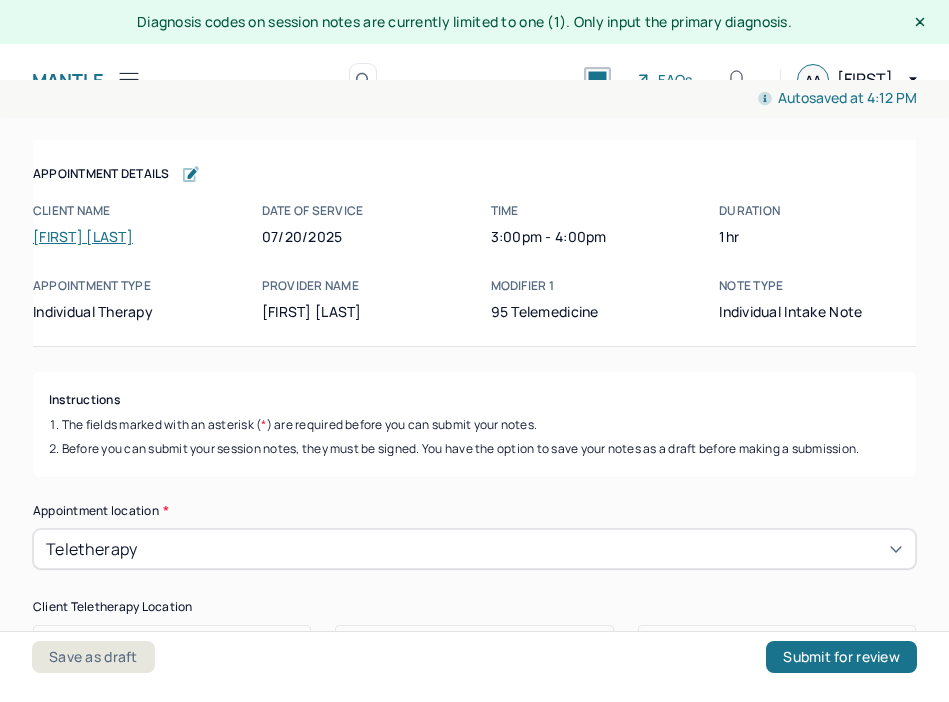 scroll, scrollTop: 0, scrollLeft: 0, axis: both 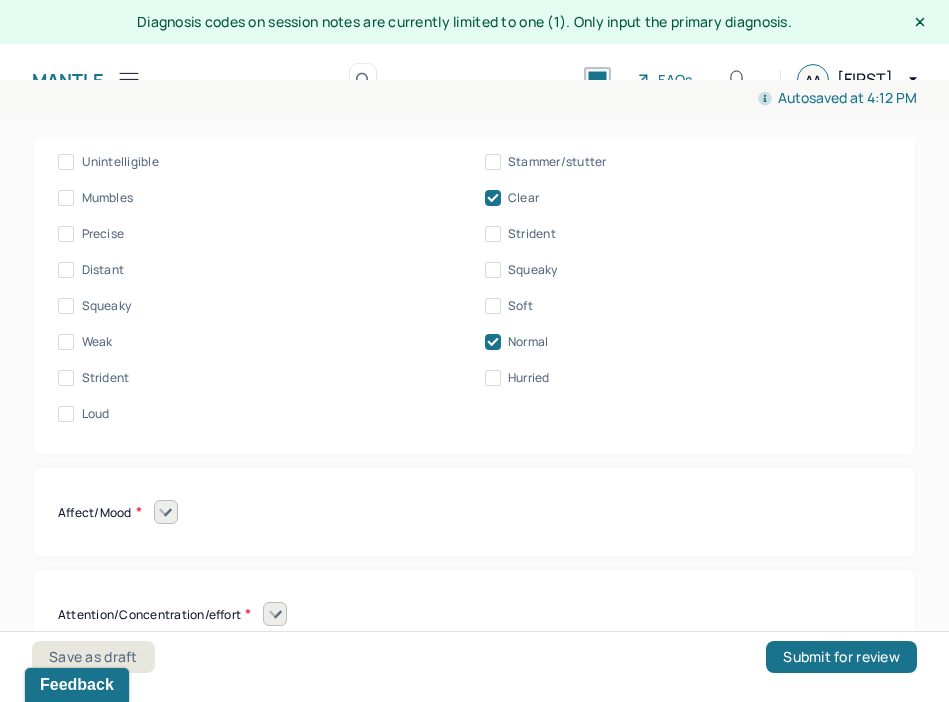 click on "Precise" at bounding box center [91, 234] 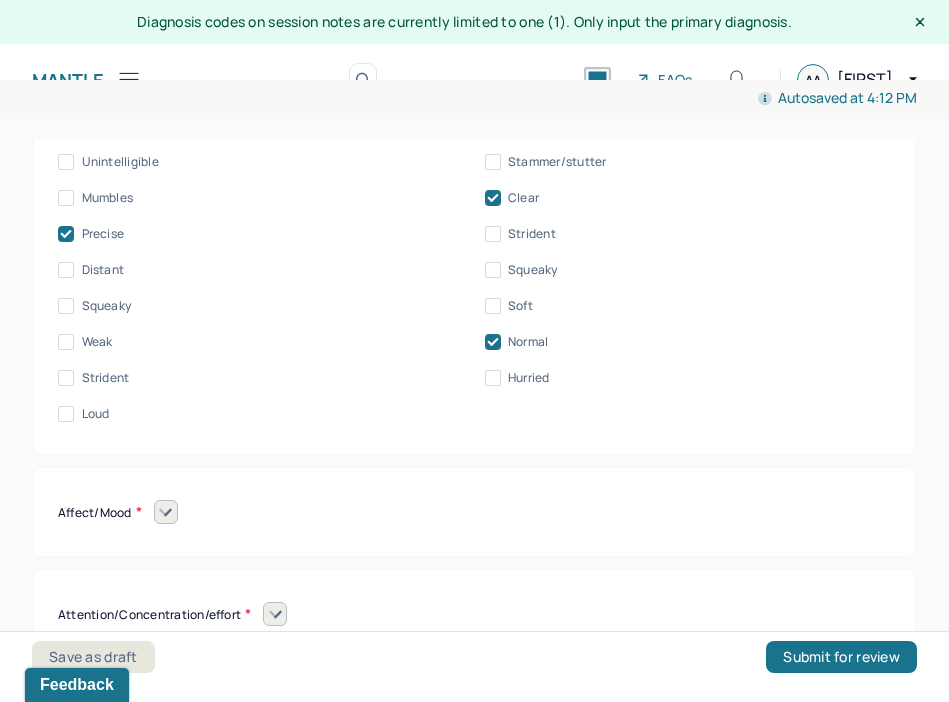 scroll, scrollTop: 9254, scrollLeft: 0, axis: vertical 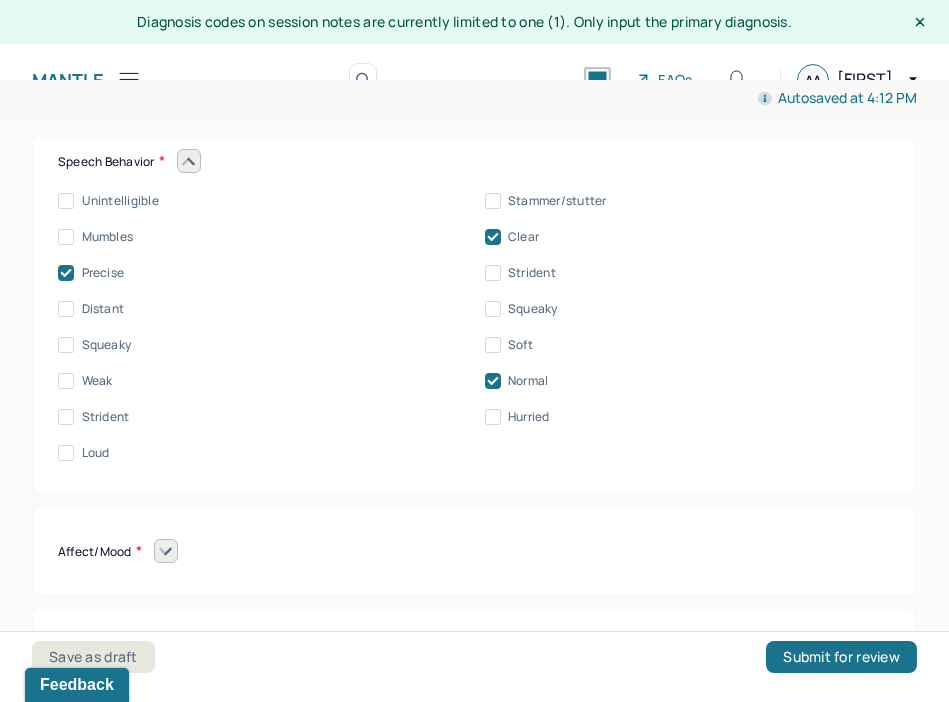 click 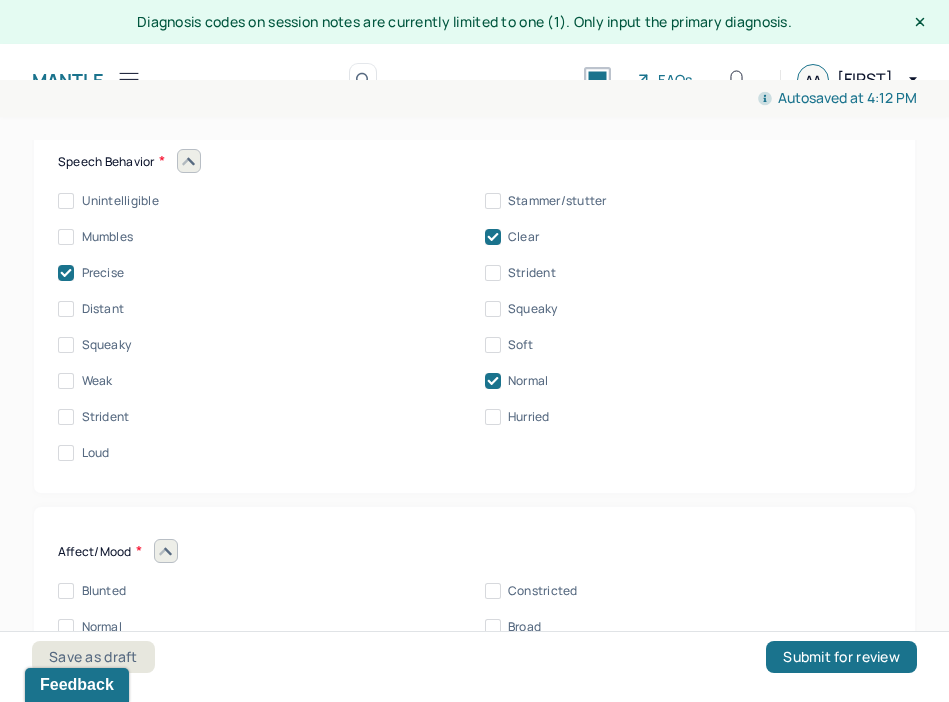 scroll, scrollTop: 9491, scrollLeft: 0, axis: vertical 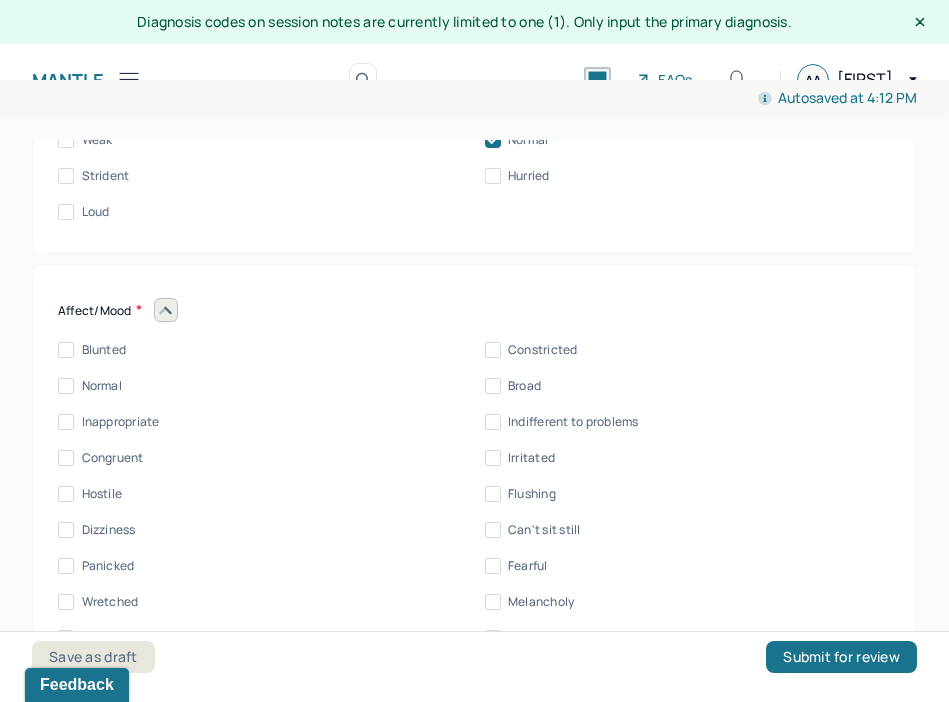 click on "Normal" at bounding box center [102, 386] 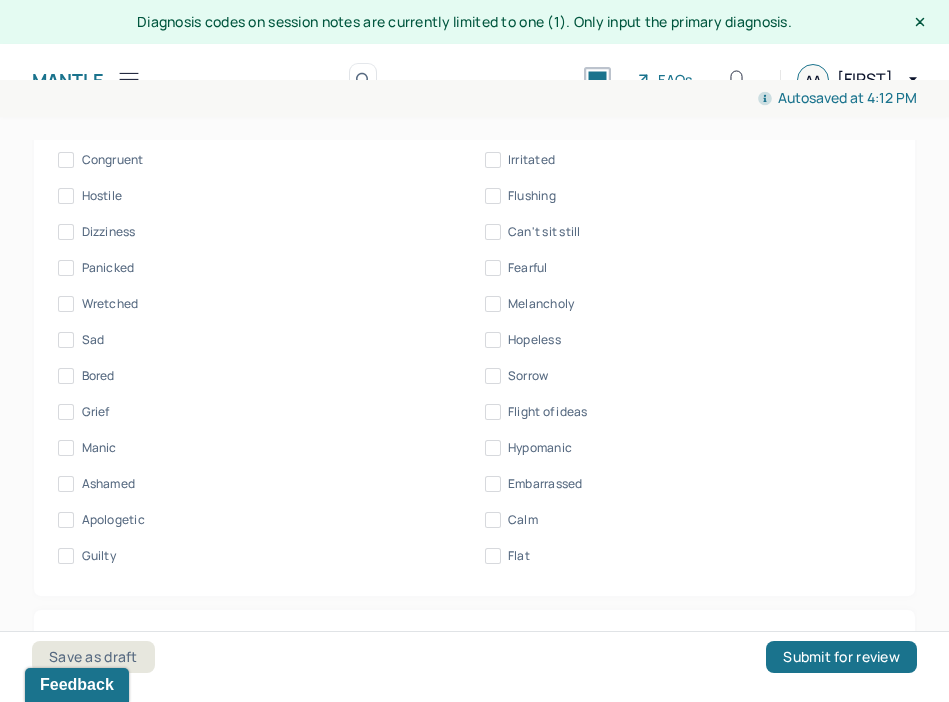 click on "Calm" at bounding box center (493, 520) 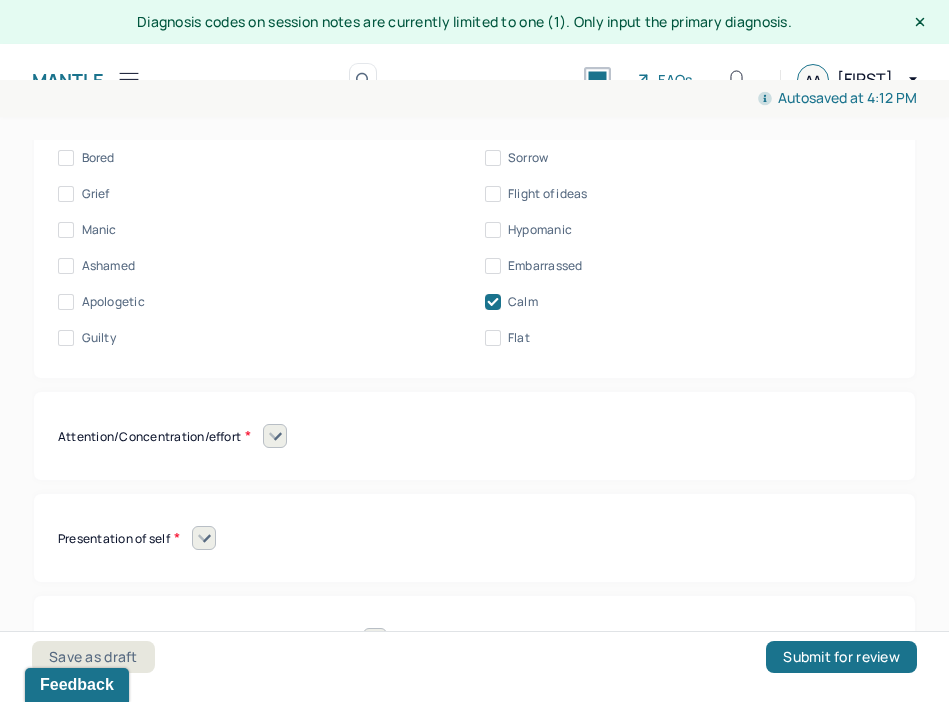 click 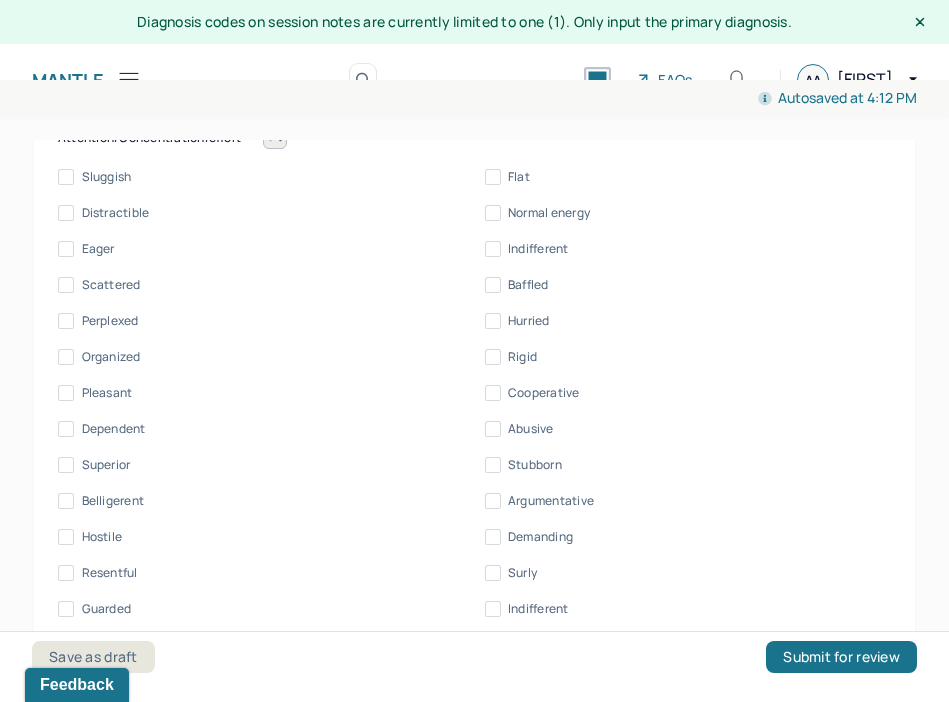 click on "Cooperative" at bounding box center [544, 393] 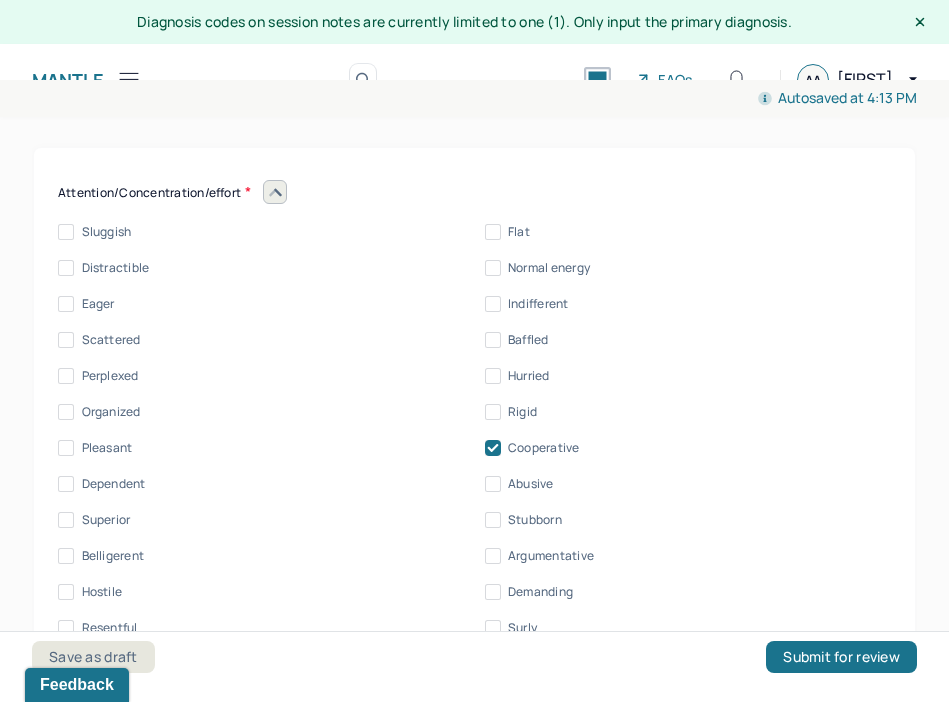 click on "Pleasant" at bounding box center (107, 448) 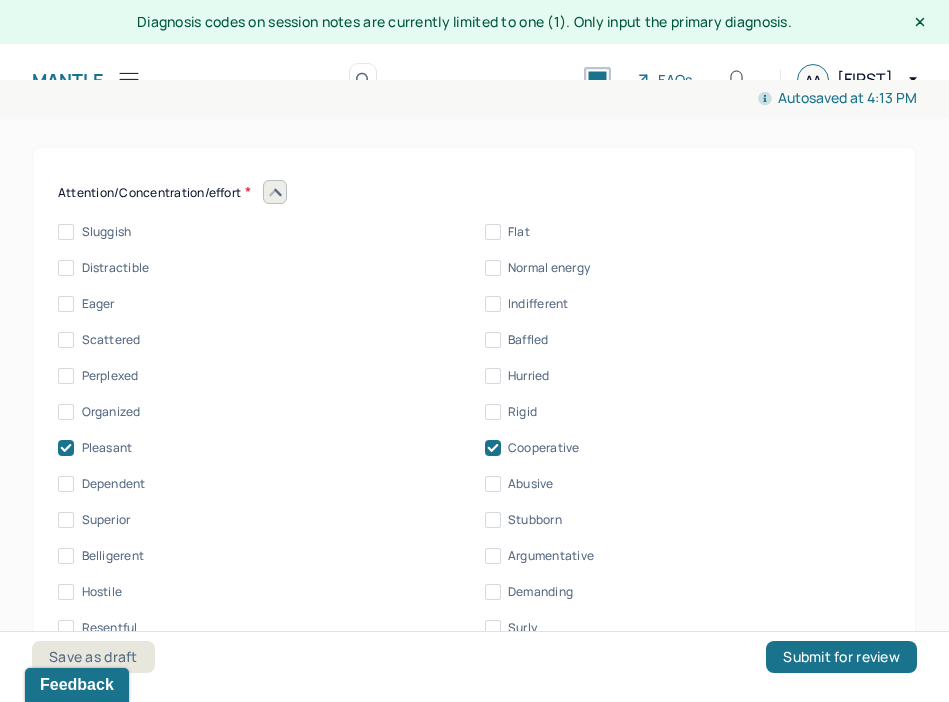 click on "Normal energy" at bounding box center (493, 268) 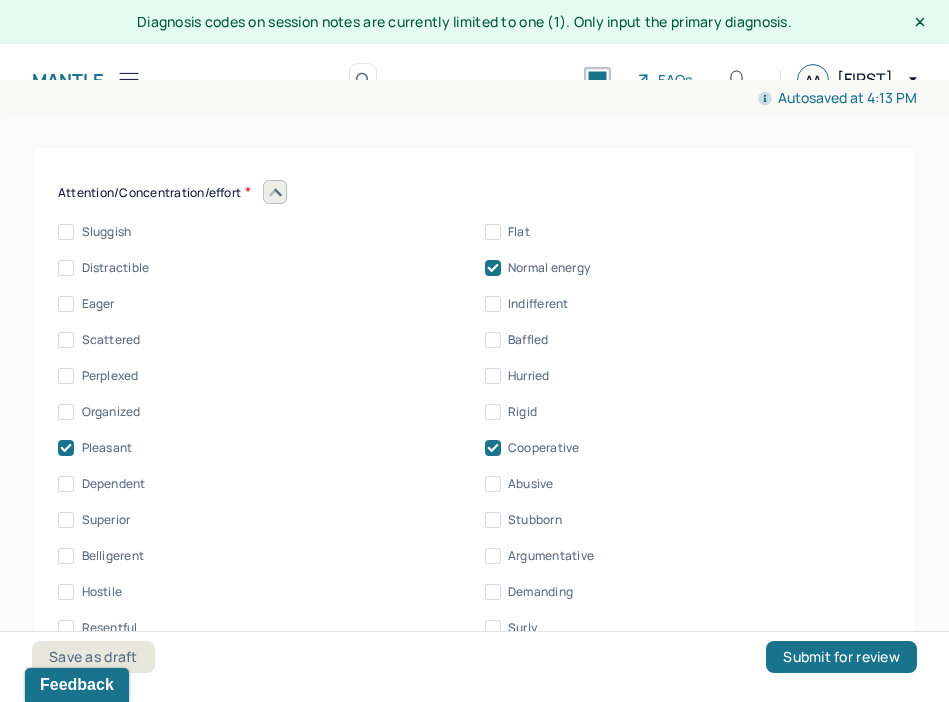 click on "Eager" at bounding box center [98, 304] 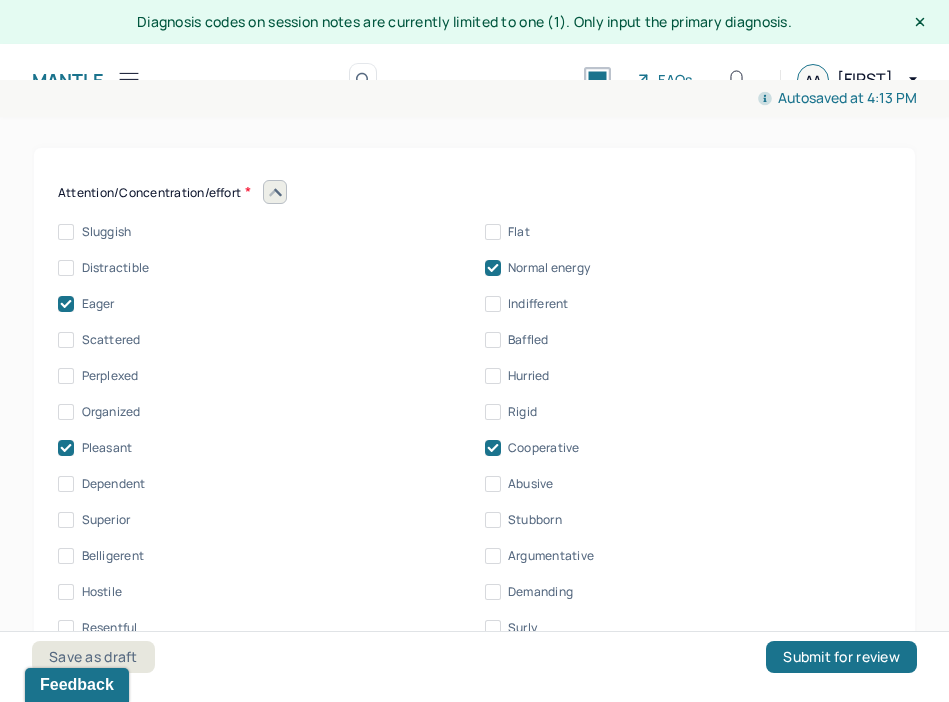 click on "Eager" at bounding box center [98, 304] 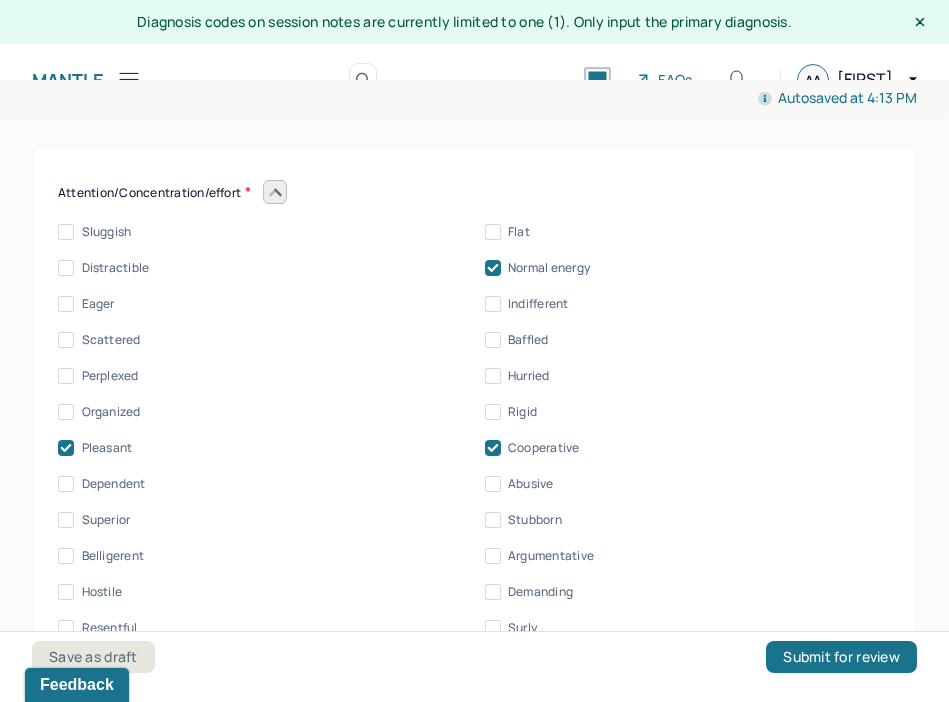 click on "Eager" at bounding box center [98, 304] 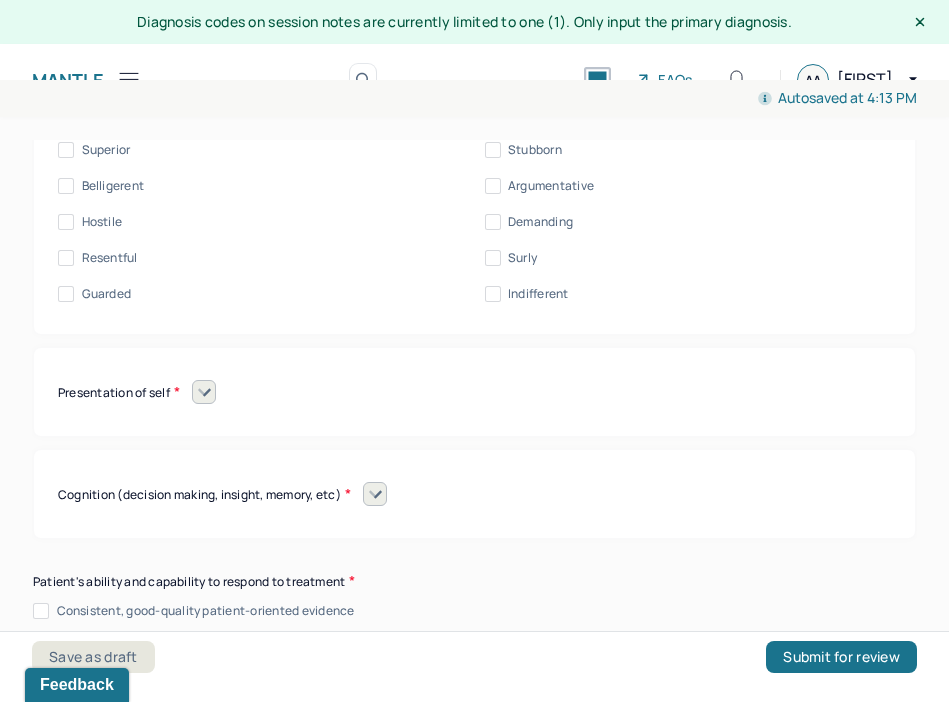click at bounding box center (204, 392) 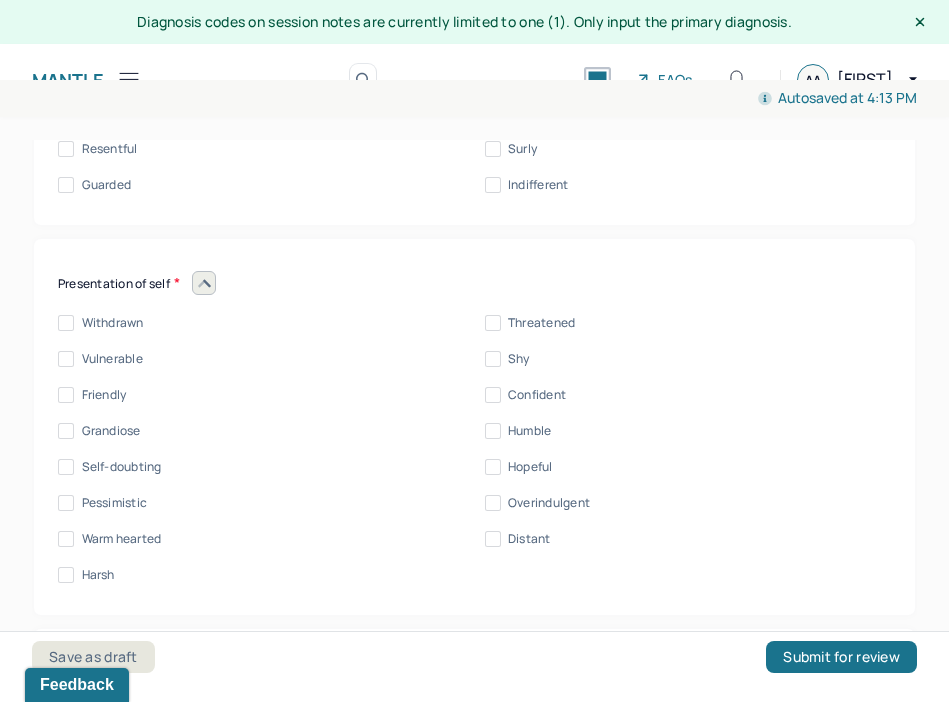 click on "Friendly" at bounding box center (104, 395) 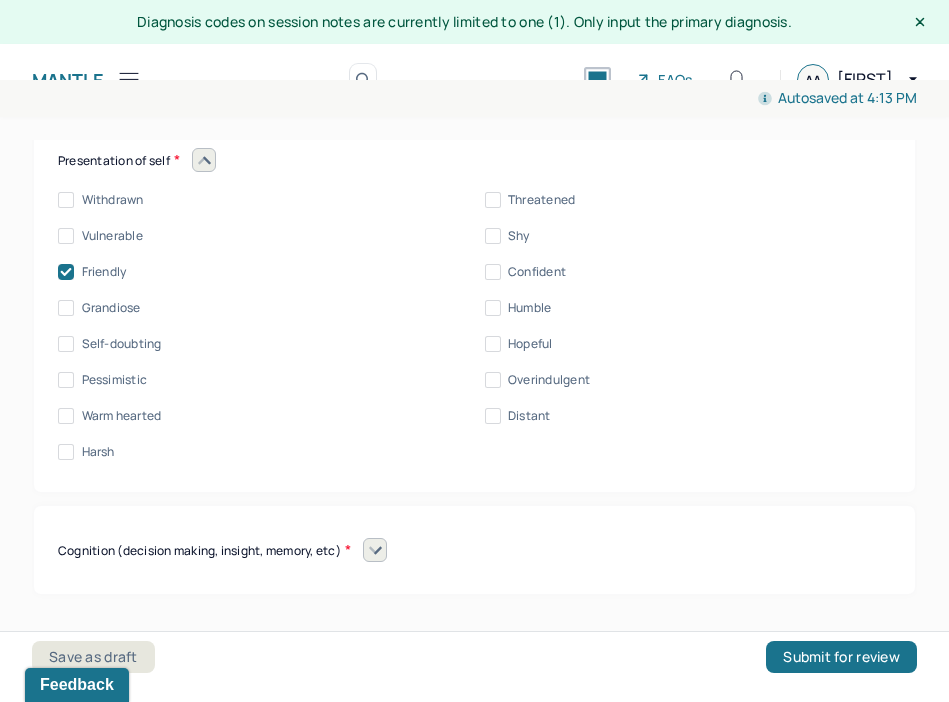 click at bounding box center [375, 550] 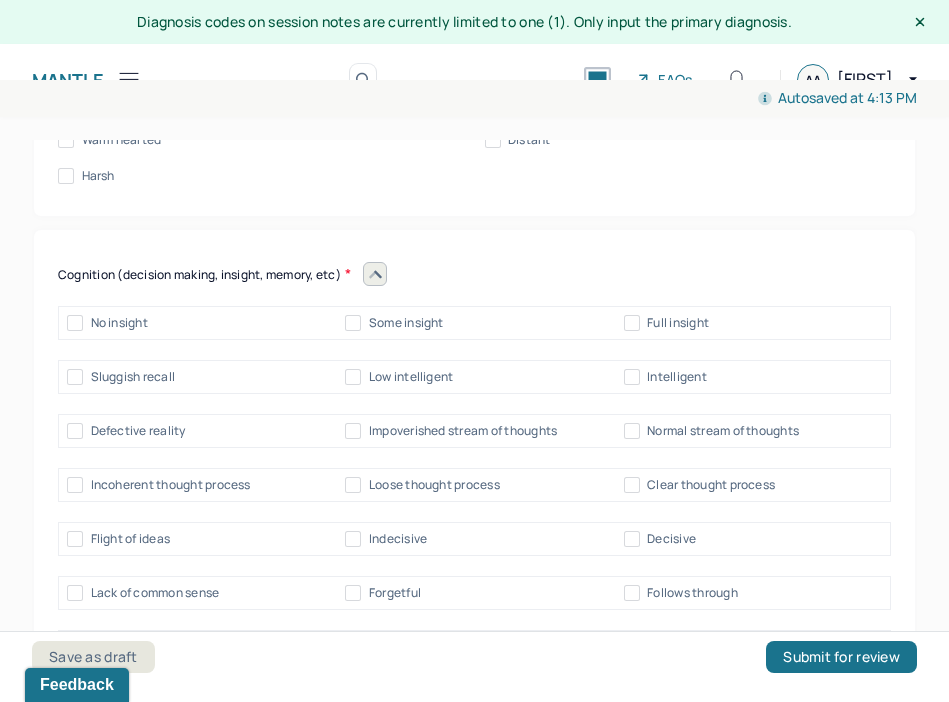 click on "Full insight" at bounding box center (632, 323) 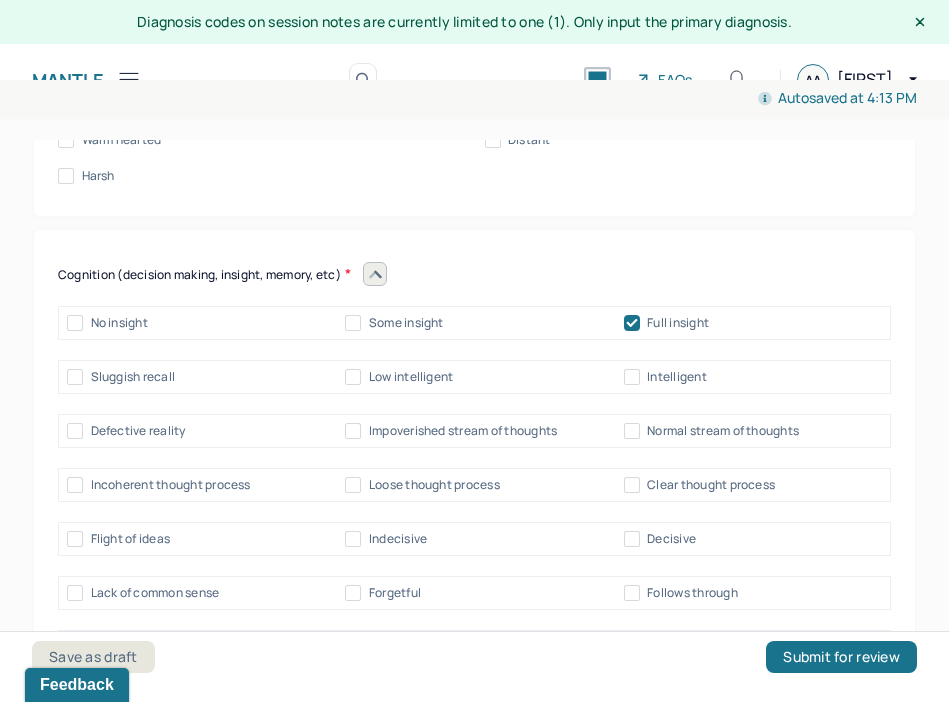 click on "Intelligent" at bounding box center [632, 377] 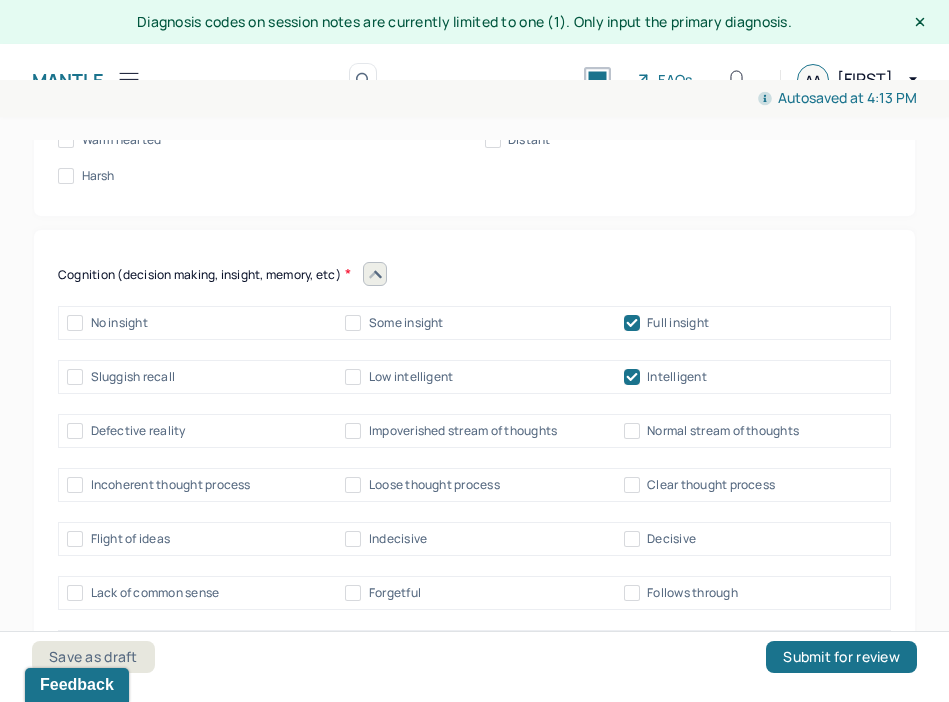 click on "Normal stream of thoughts" at bounding box center [632, 431] 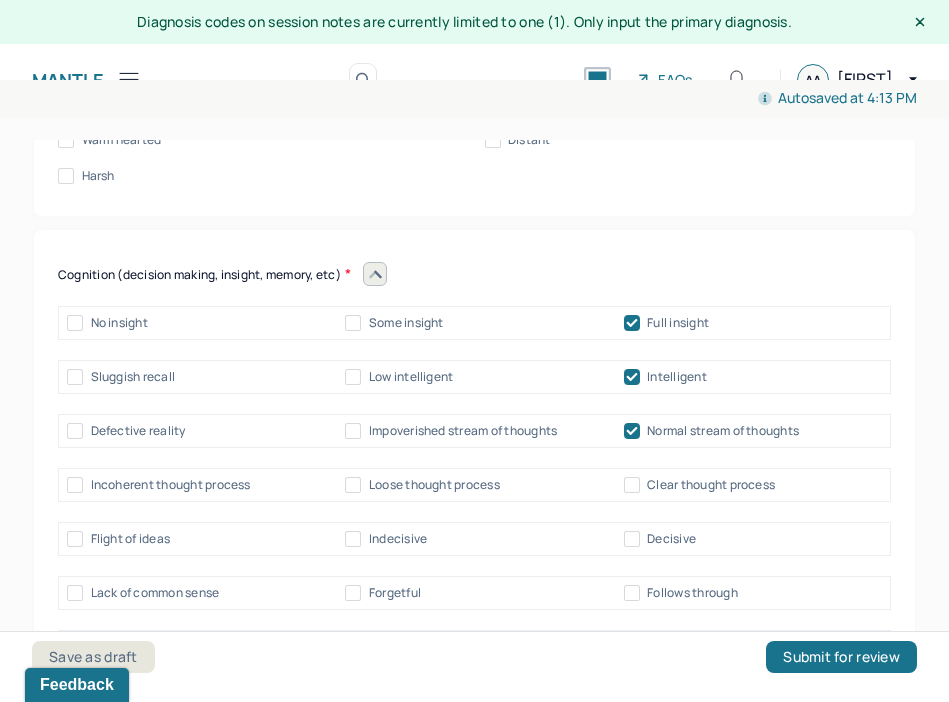 click on "Clear thought process" at bounding box center (632, 485) 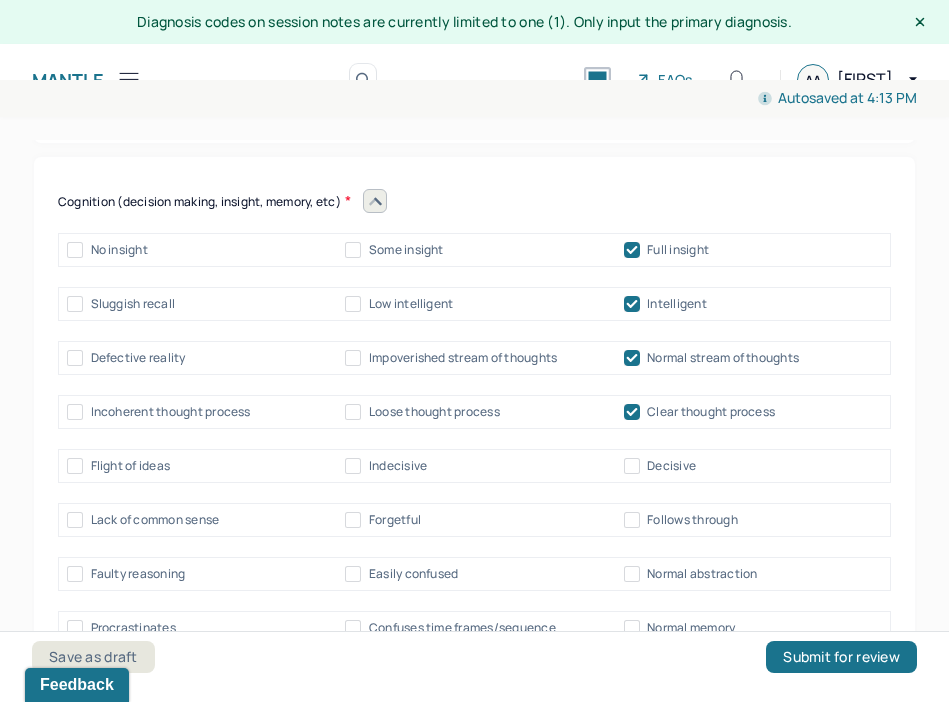 click on "Decisive" at bounding box center [632, 466] 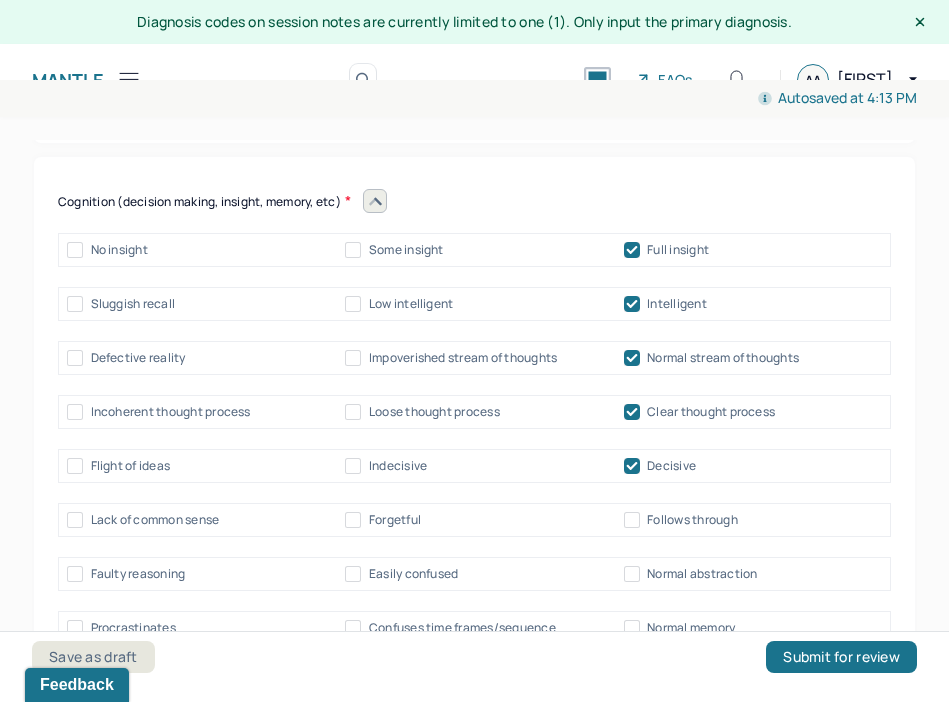 click on "Follows through" at bounding box center (681, 520) 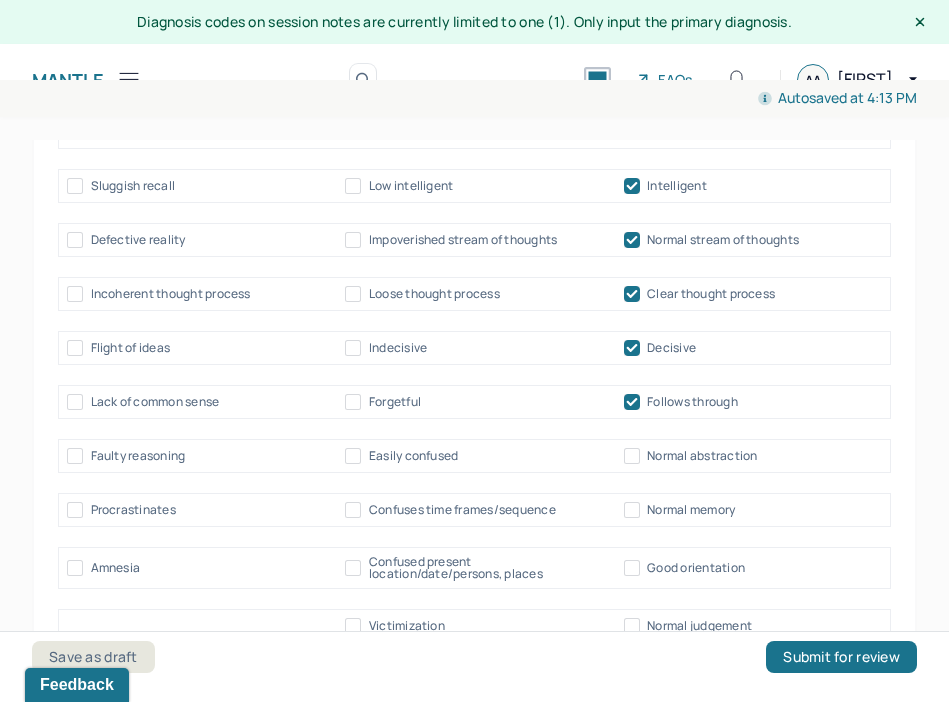 click on "Normal abstraction" at bounding box center [632, 456] 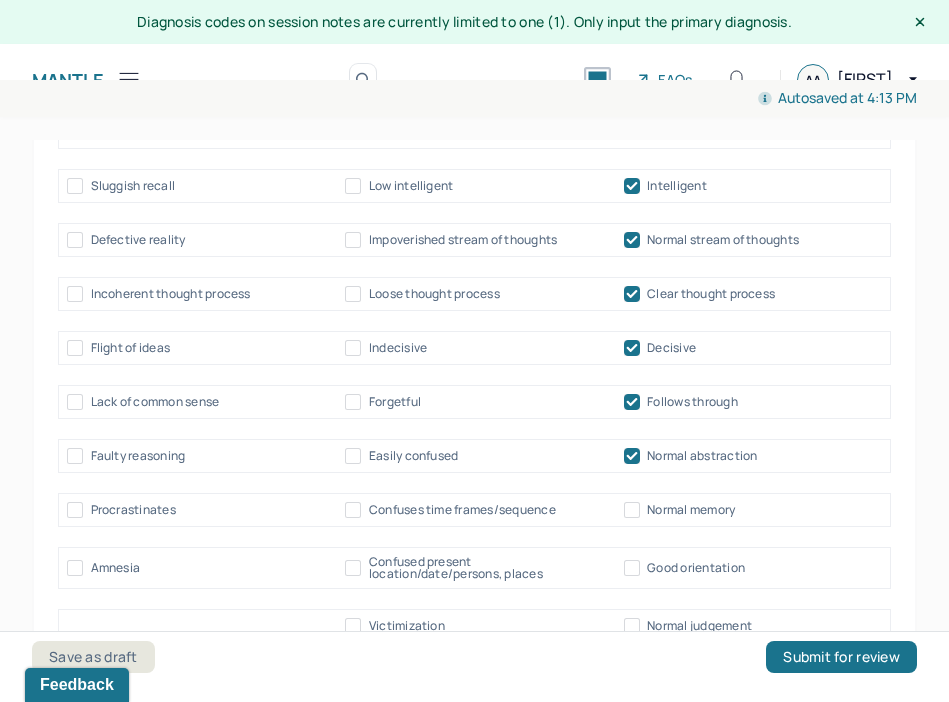 click on "Good orientation" at bounding box center [632, 568] 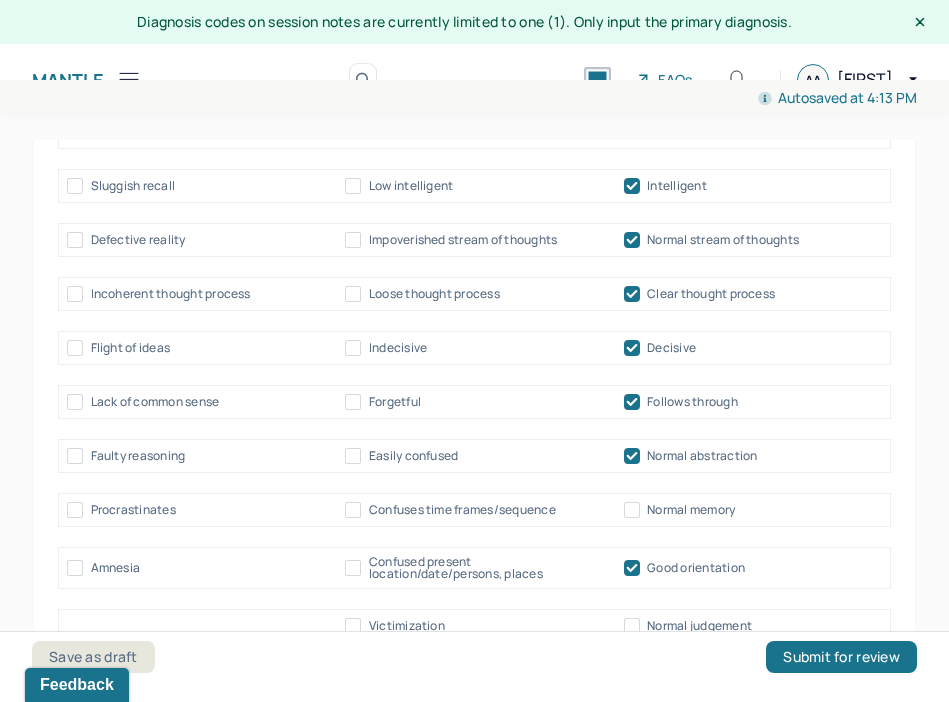 click on "Normal judgement" at bounding box center [632, 626] 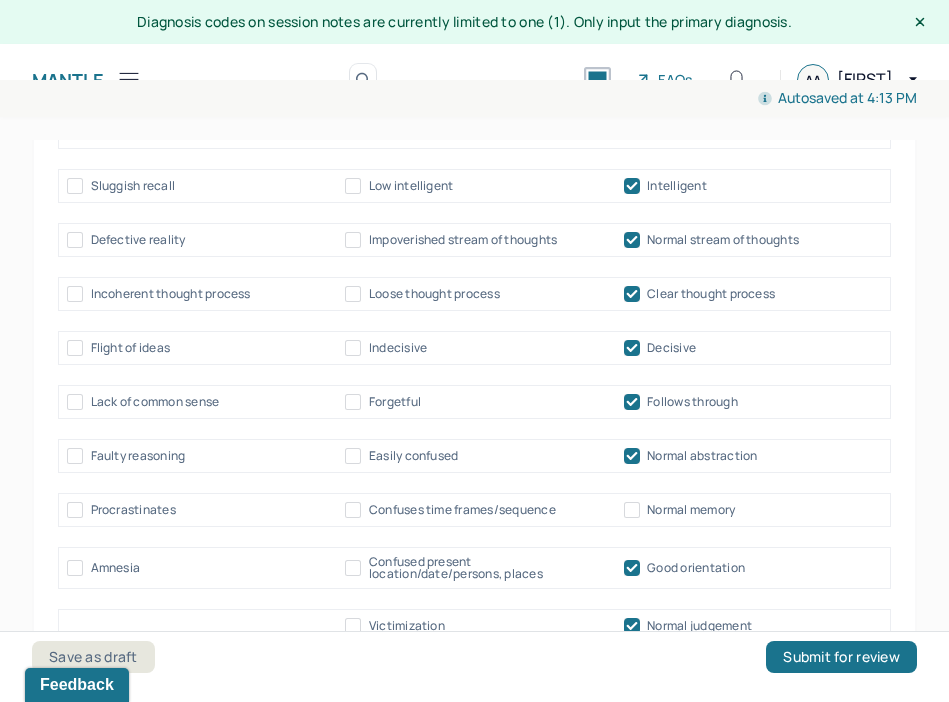 click on "Procrastinates Confuses time frames/sequence Normal memory" at bounding box center [474, 510] 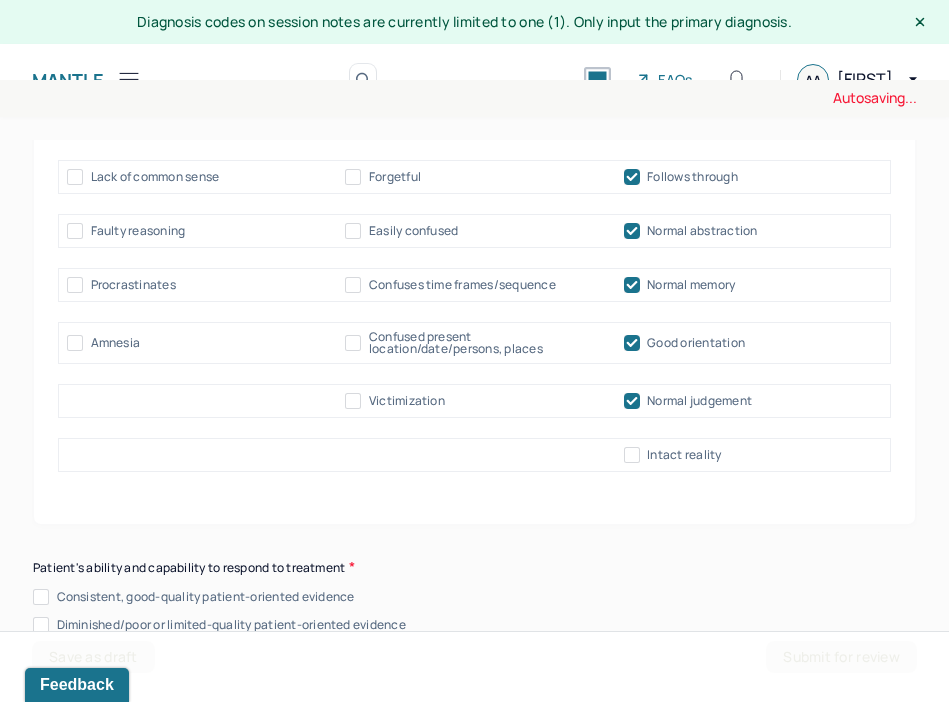 click on "Intact reality" at bounding box center (632, 455) 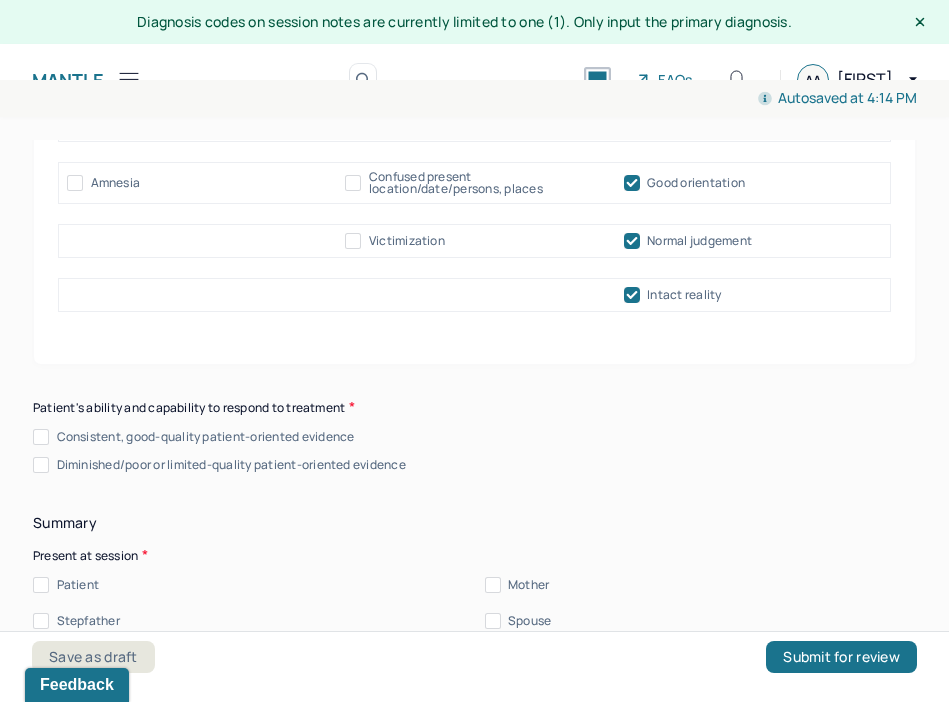 click on "Consistent, good-quality patient-oriented evidence" at bounding box center [206, 437] 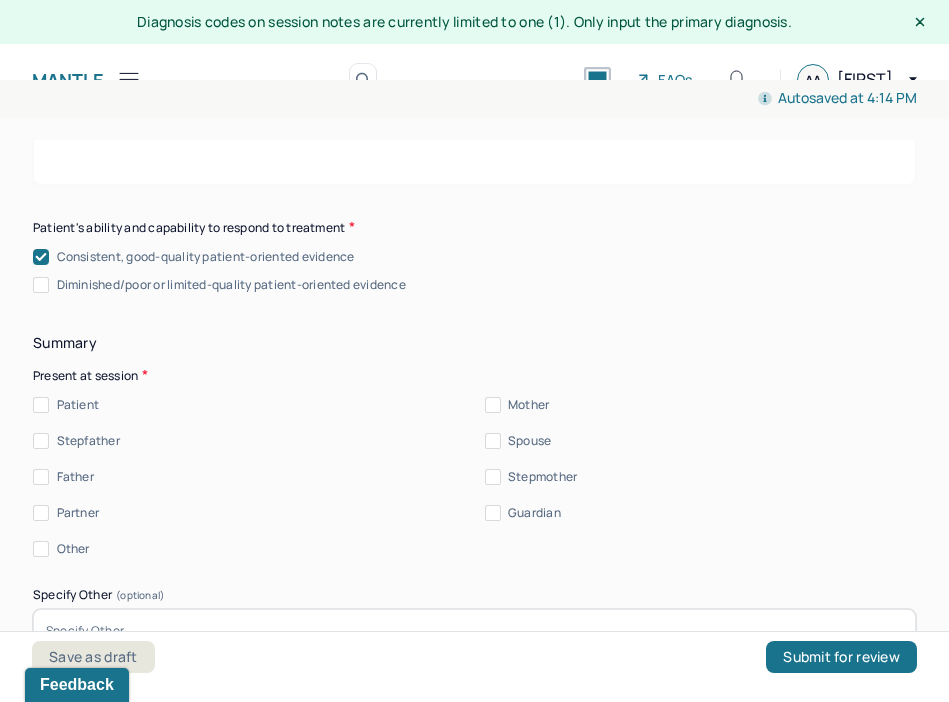 click on "Patient" at bounding box center [78, 405] 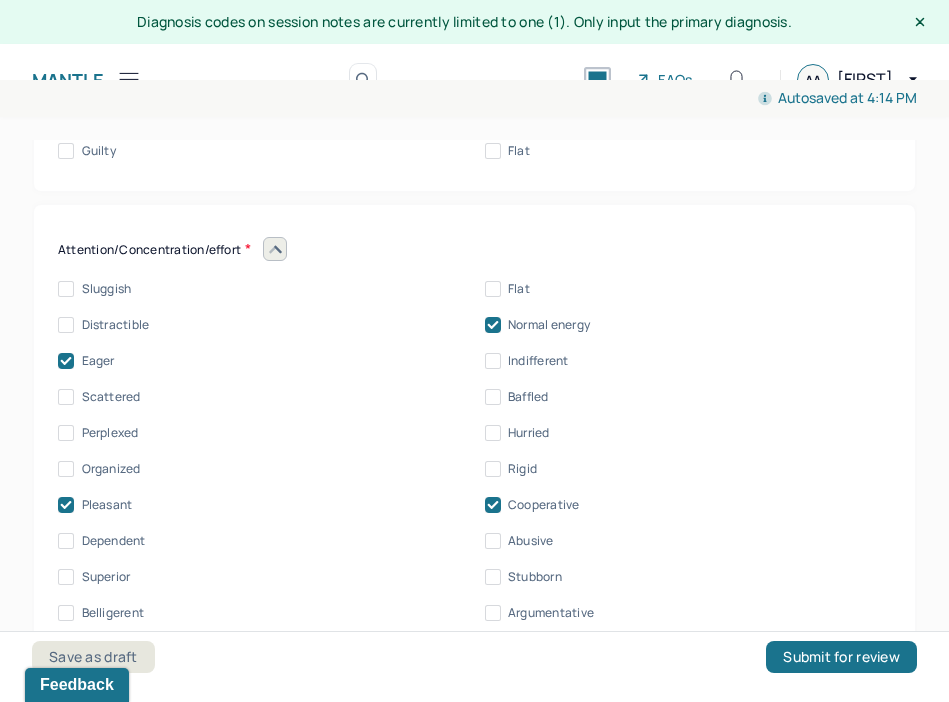 click 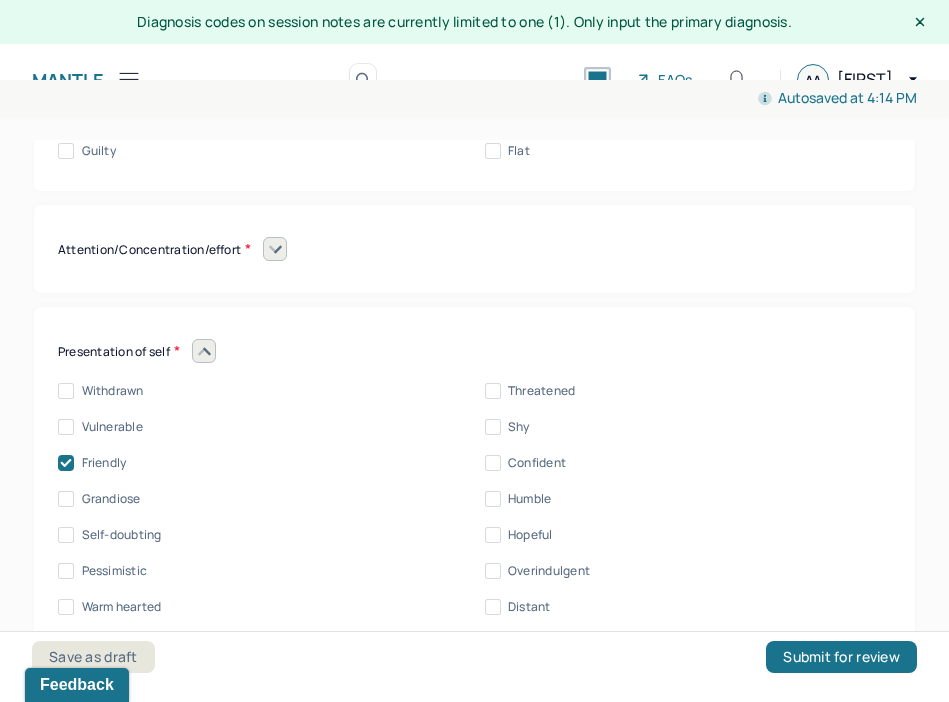 click 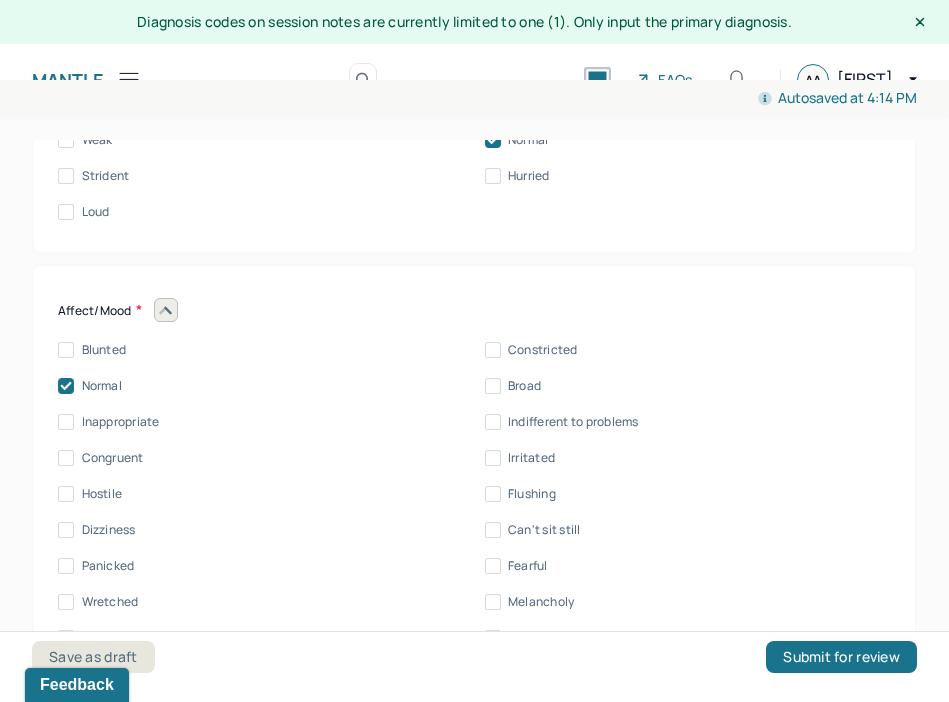 click 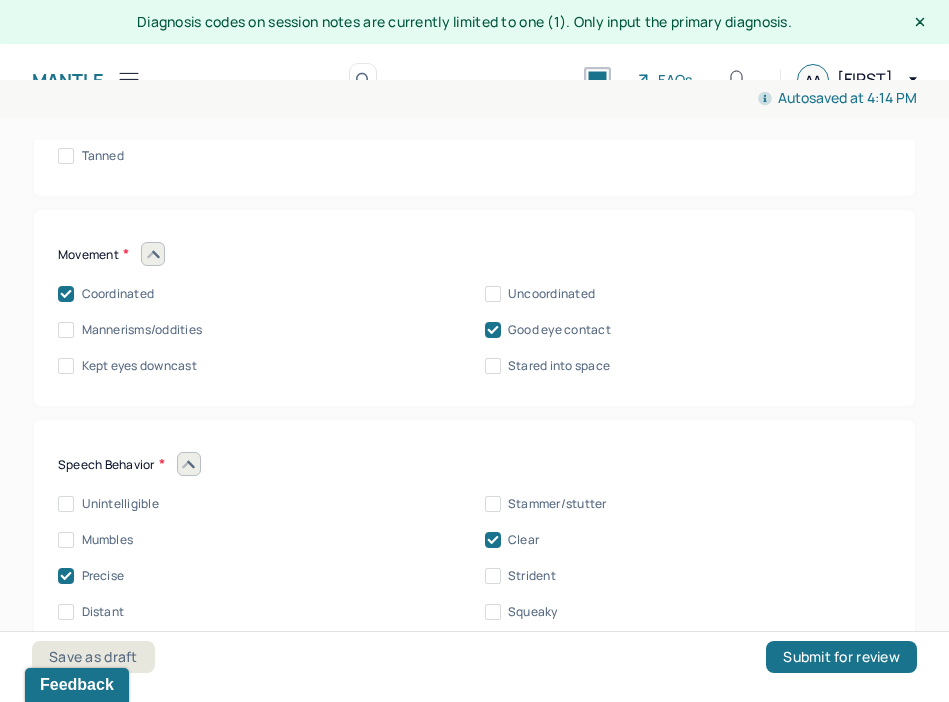 click 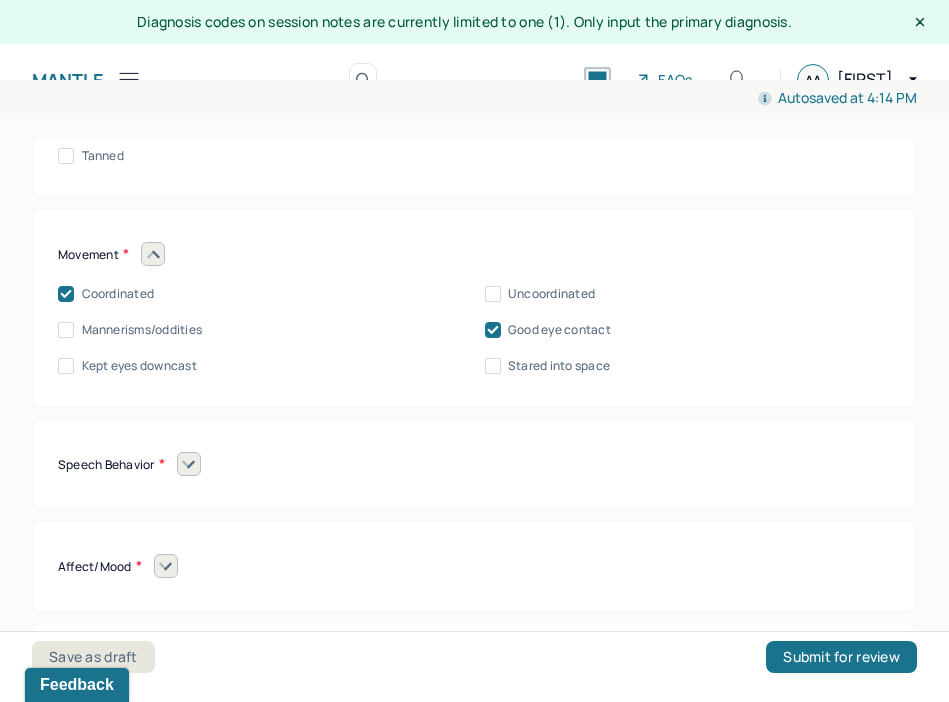 click at bounding box center [153, 254] 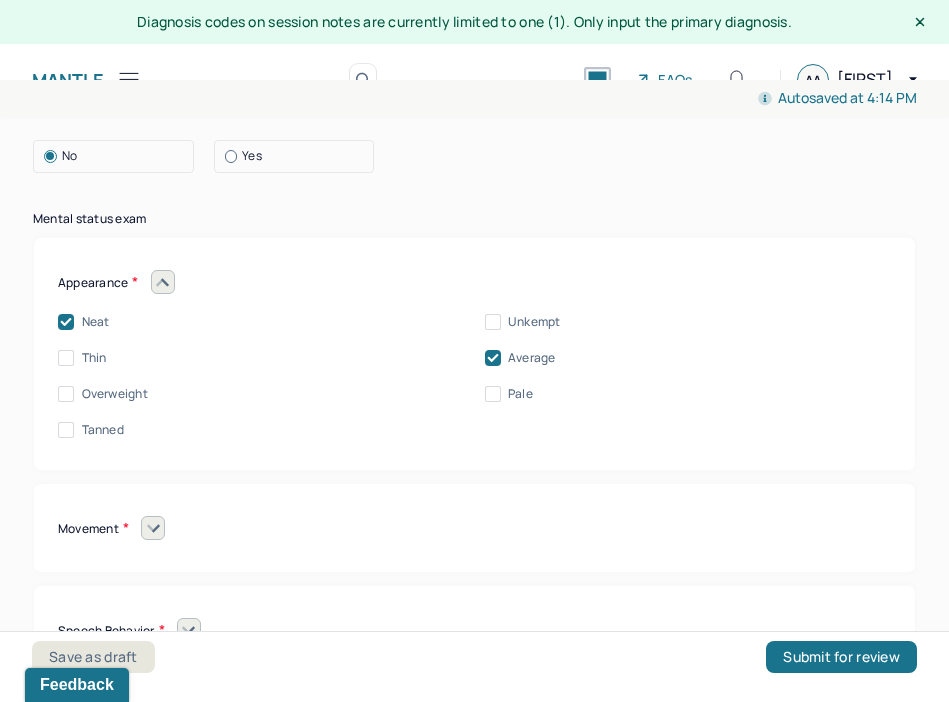 click 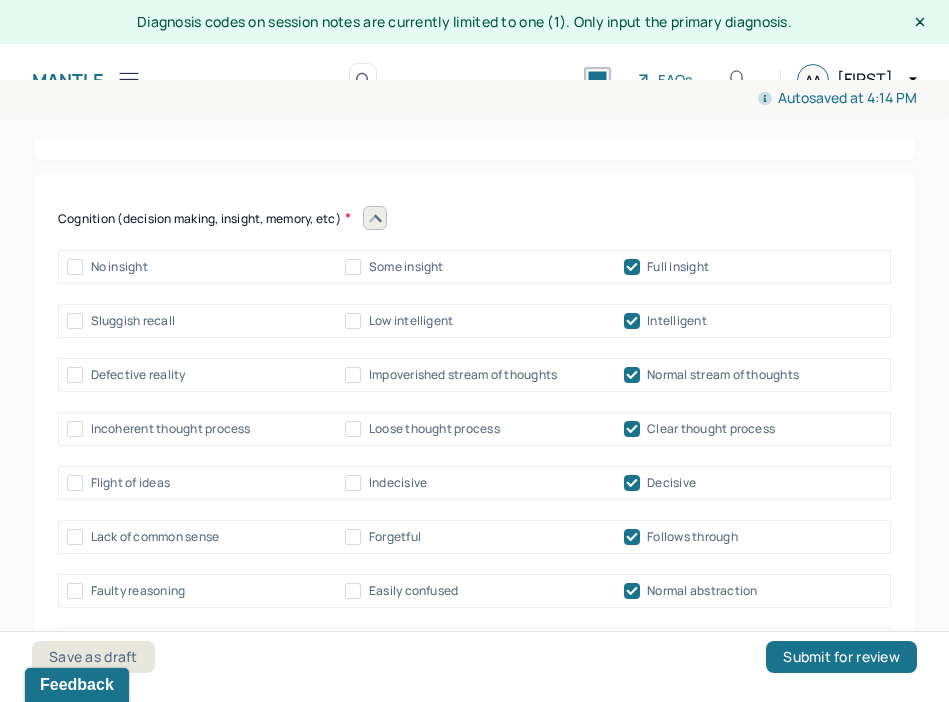 click 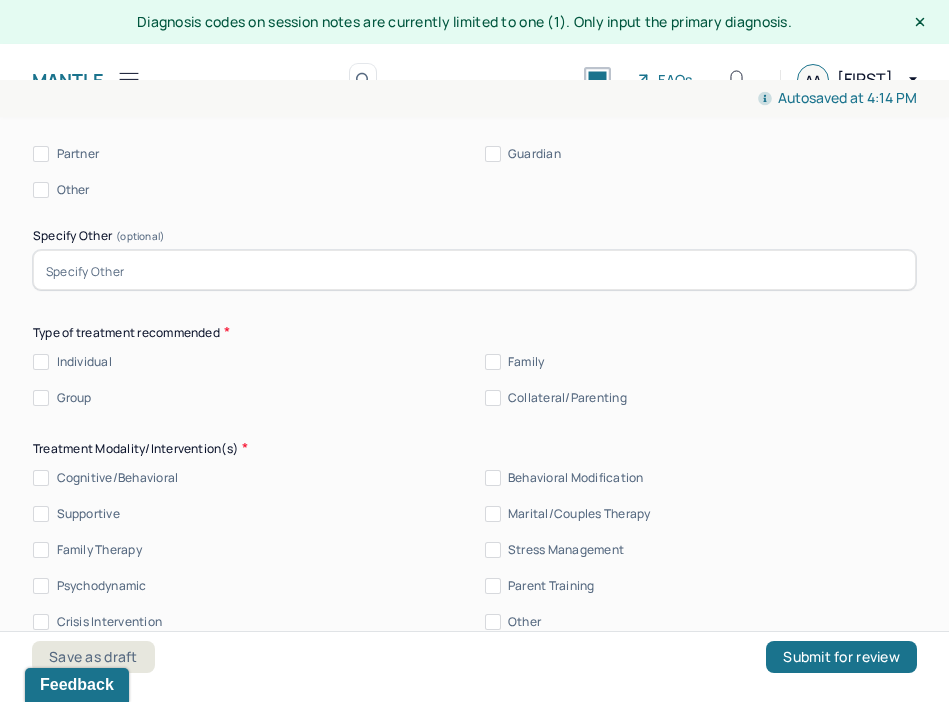 click on "Individual" at bounding box center [84, 362] 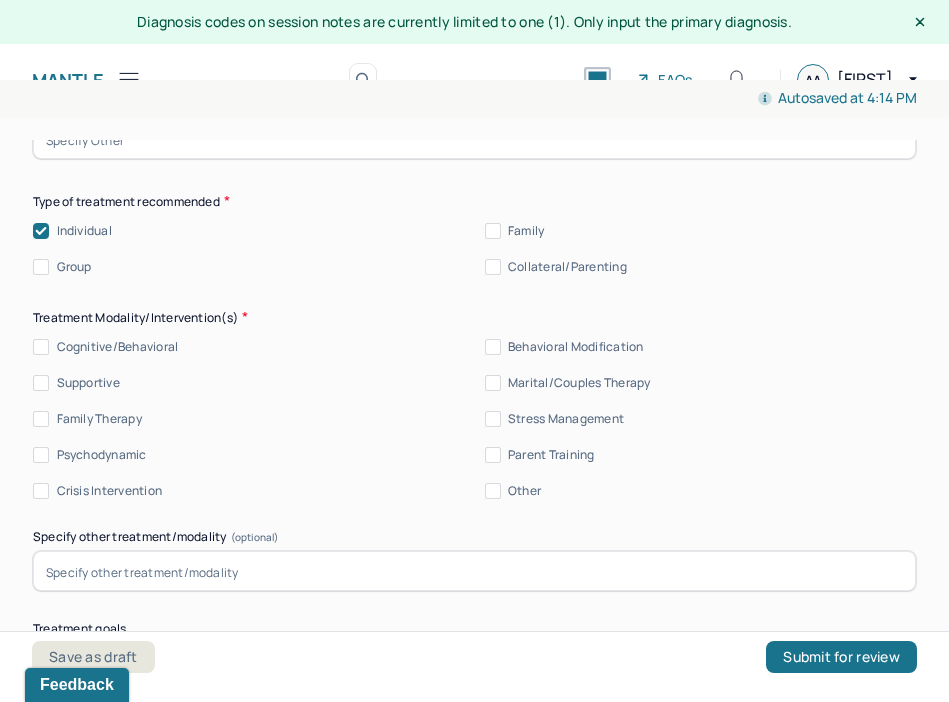 click on "Supportive" at bounding box center [88, 383] 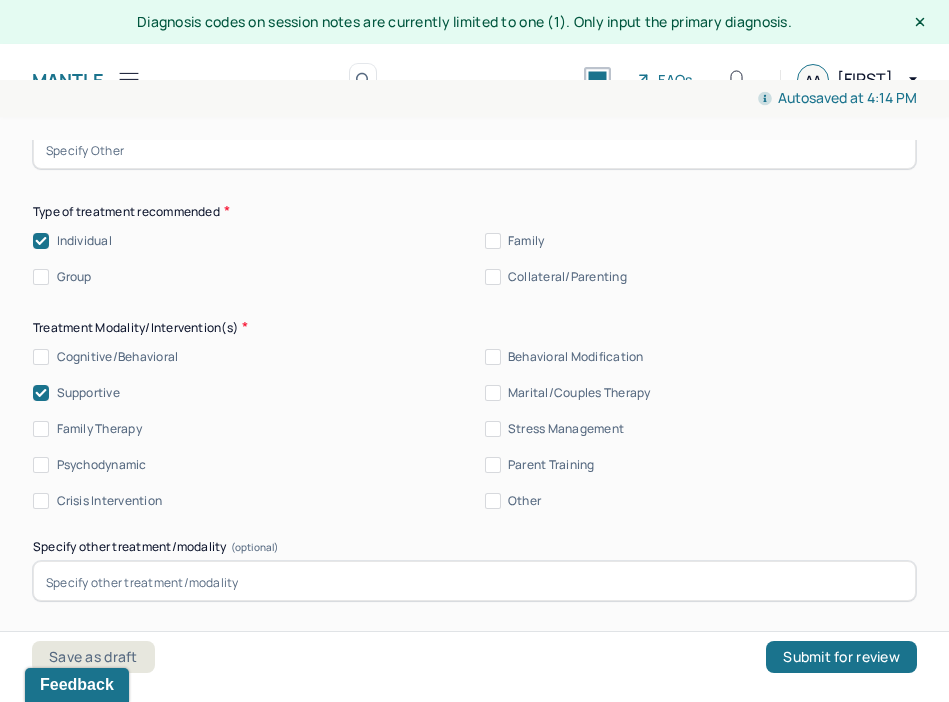 click on "Psychodynamic" at bounding box center [102, 465] 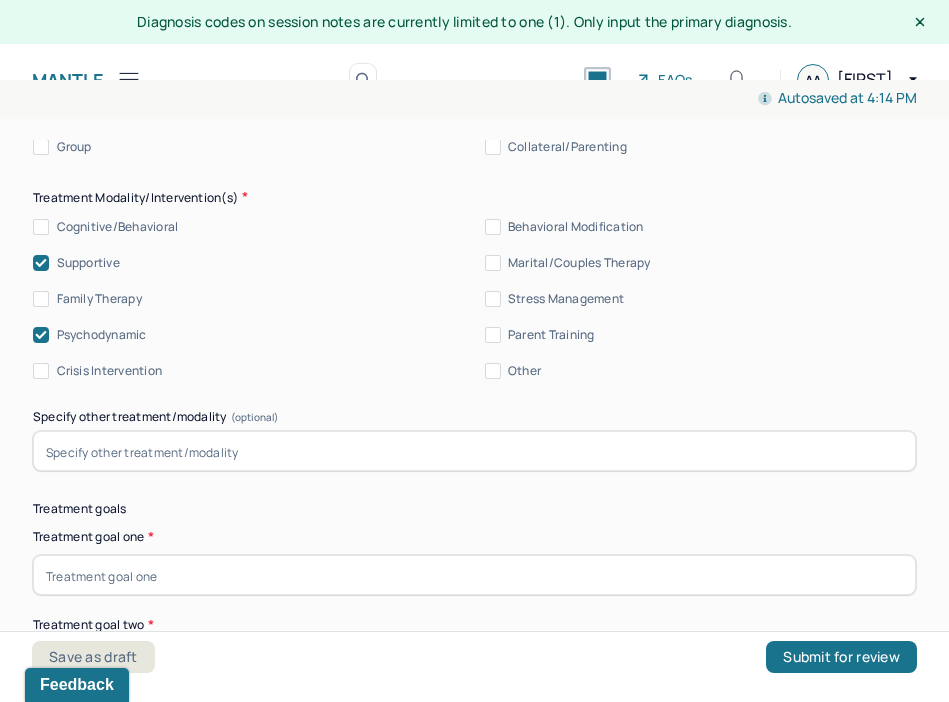 click on "Psychodynamic" at bounding box center [249, 335] 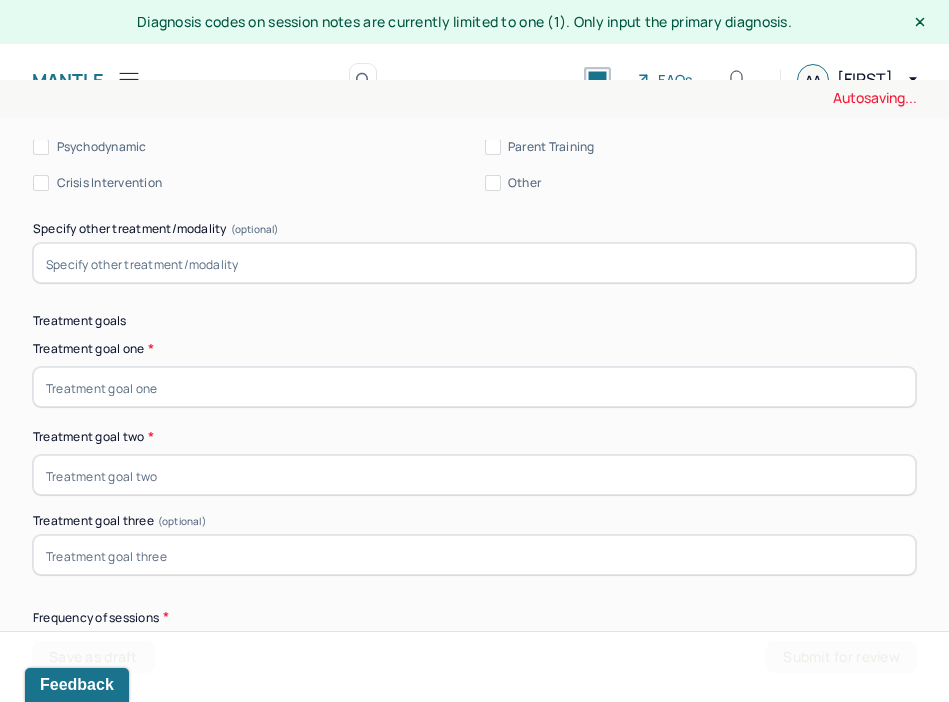 click at bounding box center [474, 387] 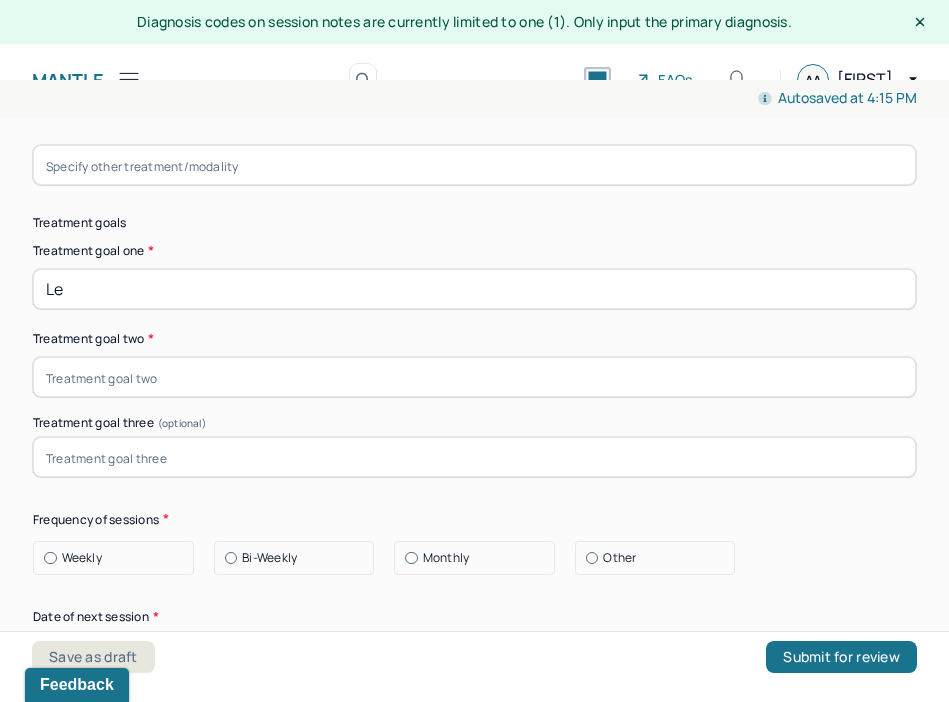 type on "L" 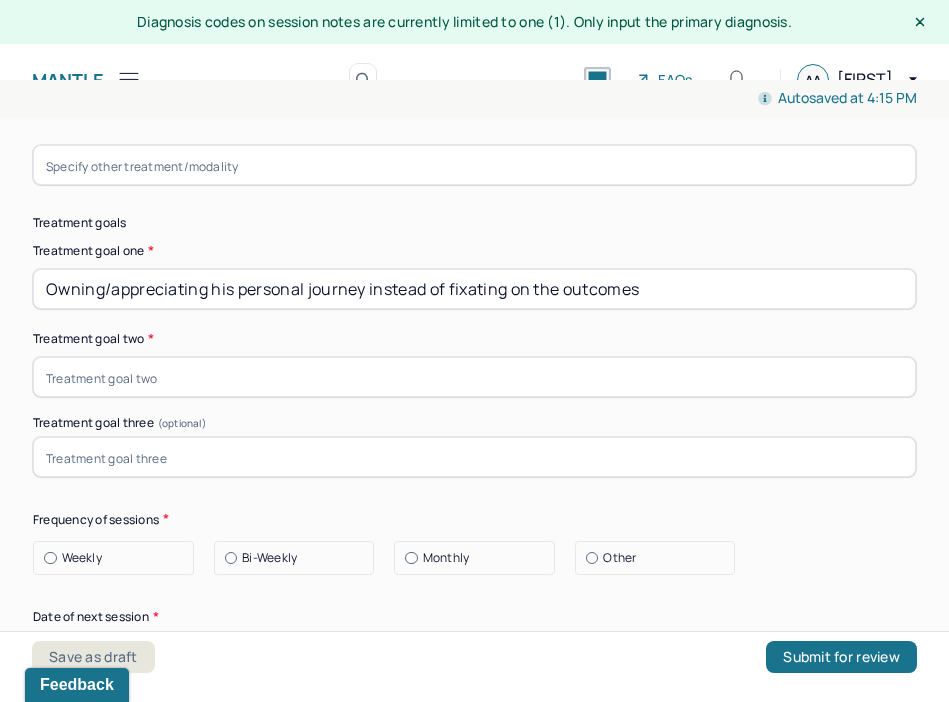 click at bounding box center (474, 377) 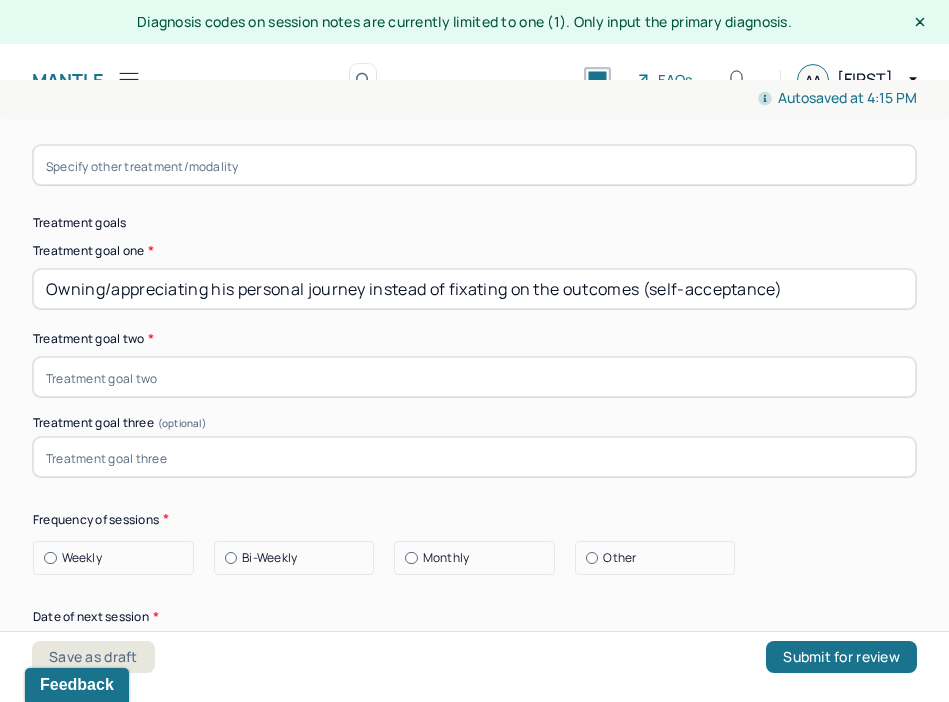 type on "Owning/appreciating his personal journey instead of fixating on the outcomes (self-acceptance)" 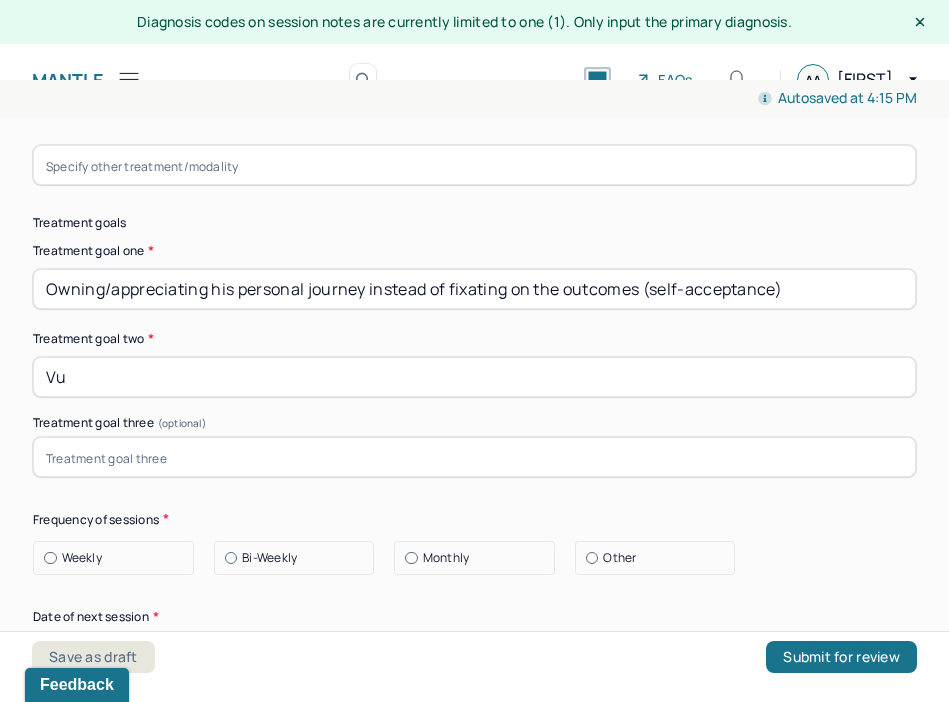 type on "V" 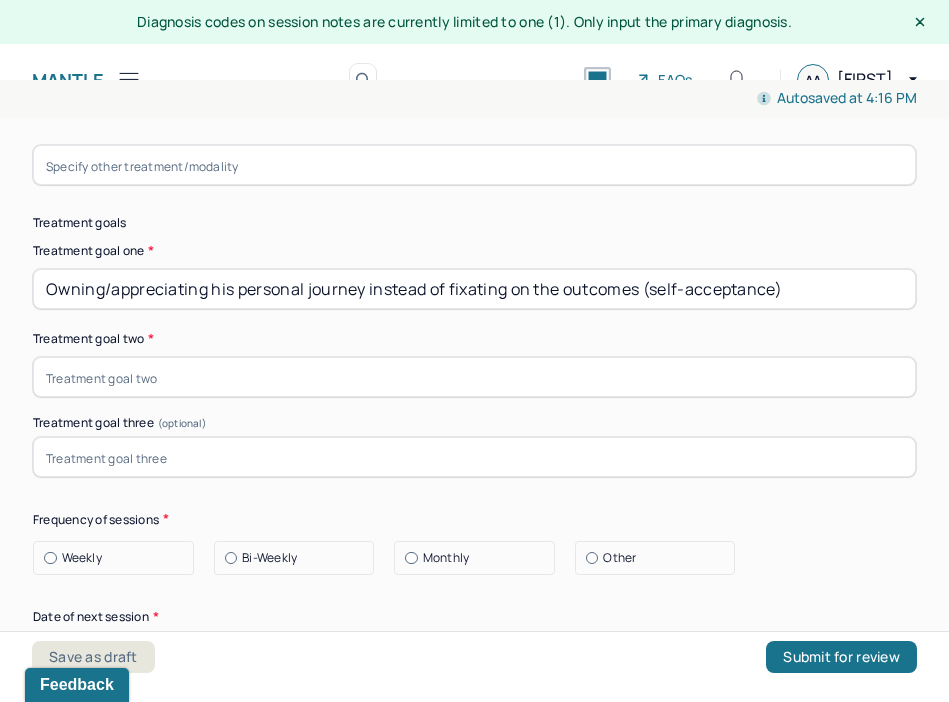 type on "V" 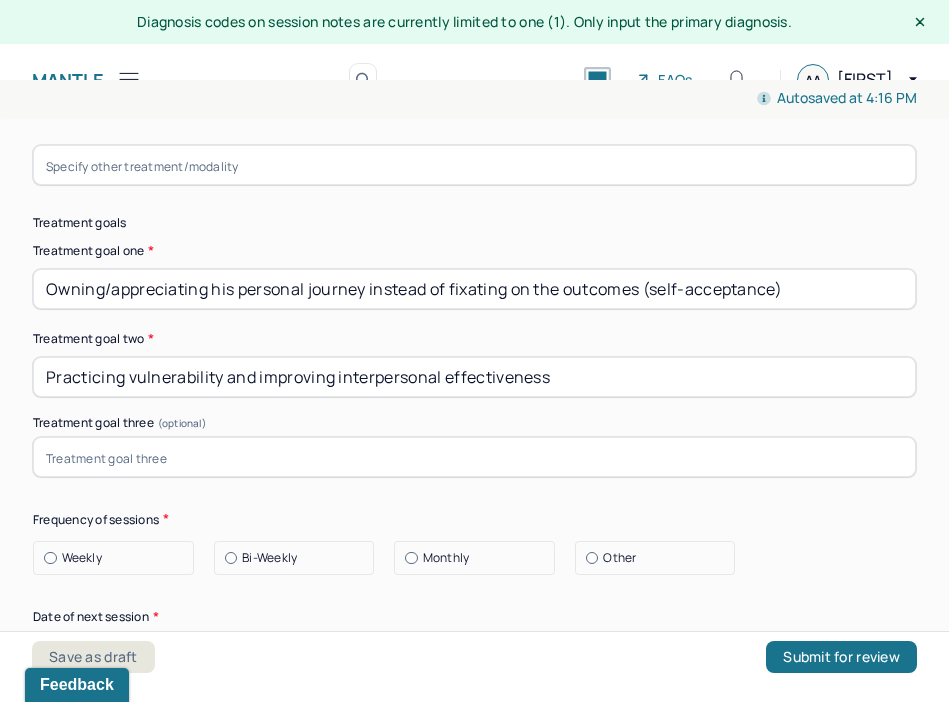 type on "Practicing vulnerability and improving interpersonal effectiveness" 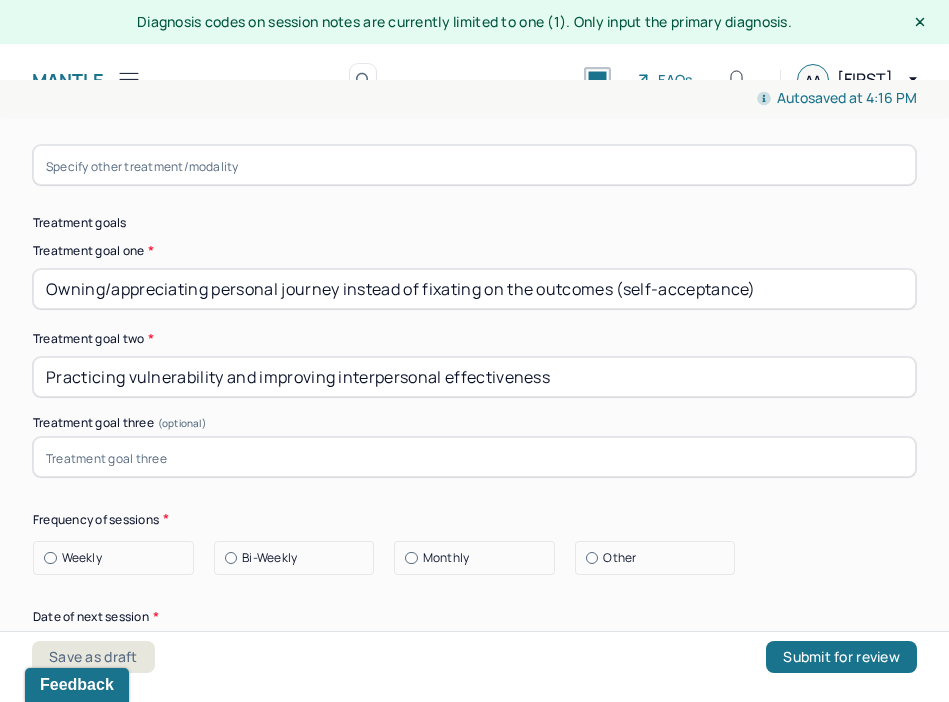 type on "Owning/appreciating personal journey instead of fixating on the outcomes (self-acceptance)" 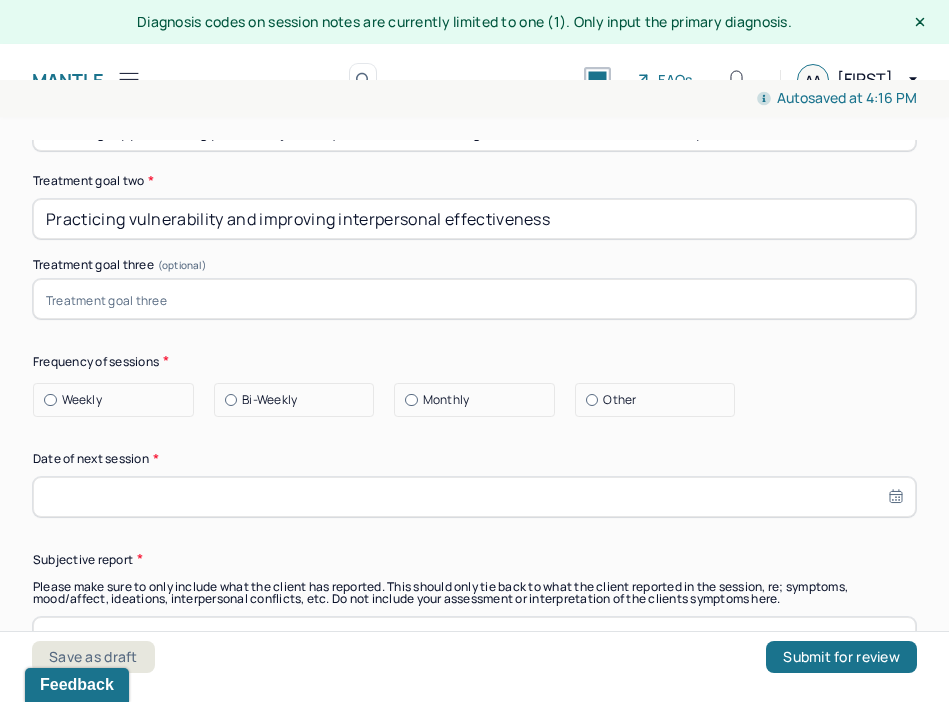 scroll, scrollTop: 10573, scrollLeft: 0, axis: vertical 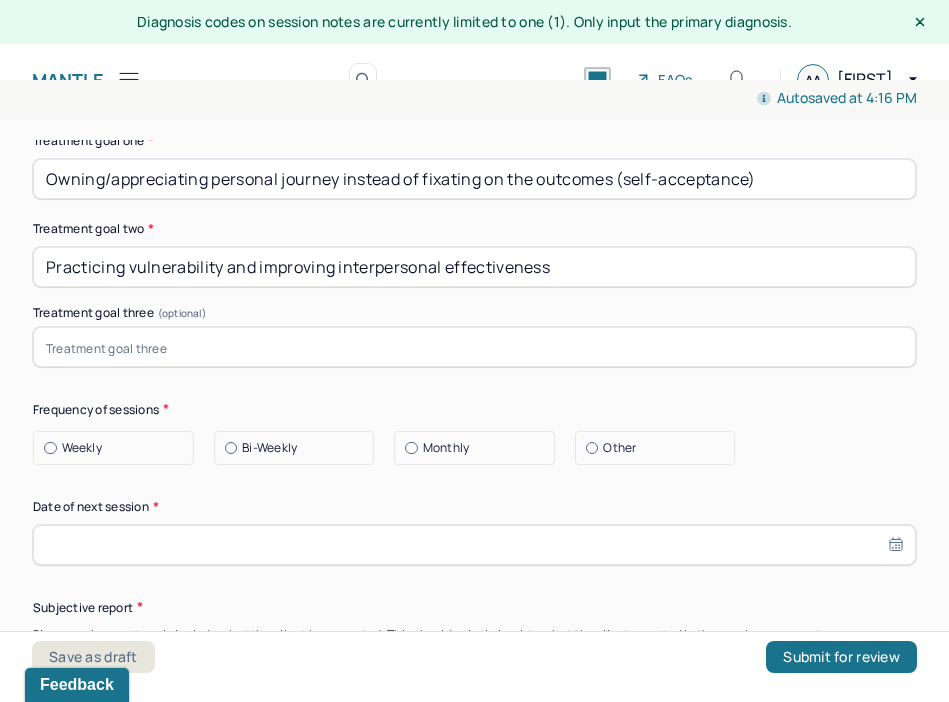 click on "Weekly" at bounding box center (82, 448) 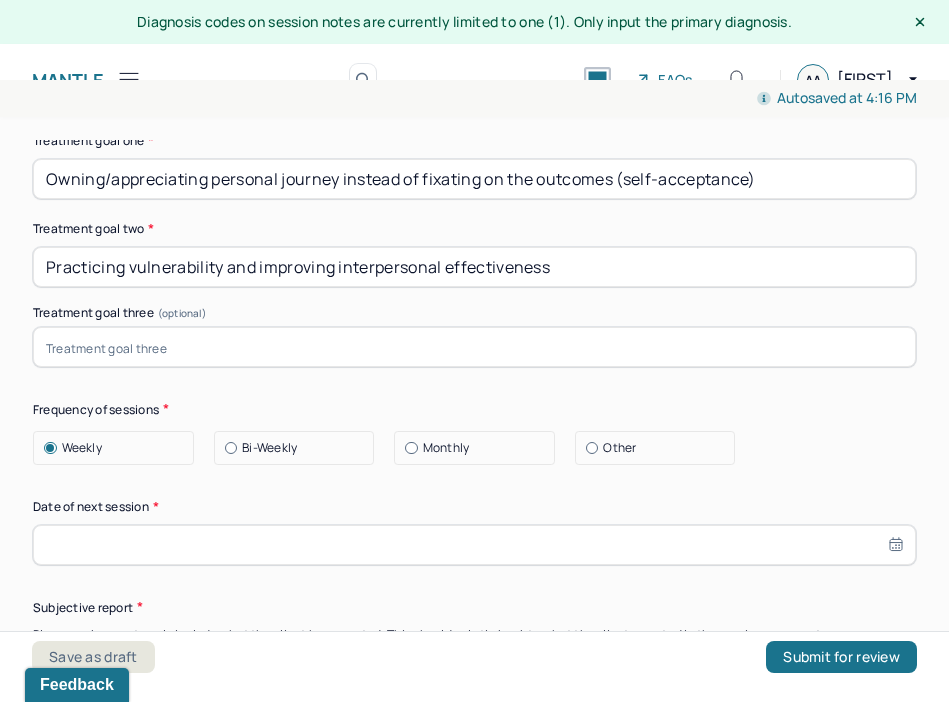 click at bounding box center [474, 545] 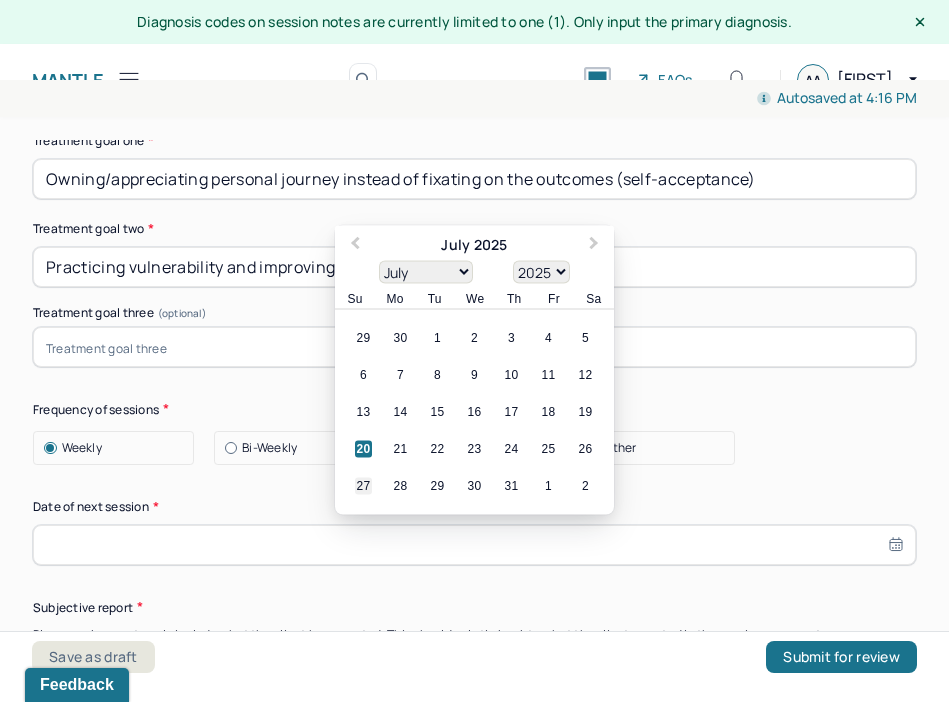 click on "27" at bounding box center [363, 485] 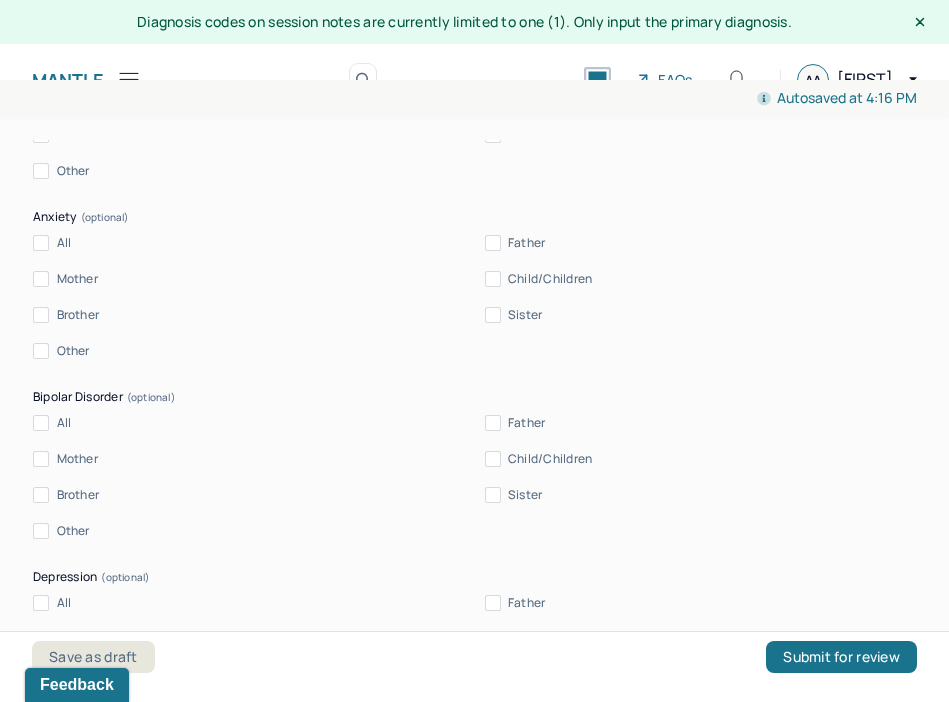 click on "Sister" at bounding box center (493, 495) 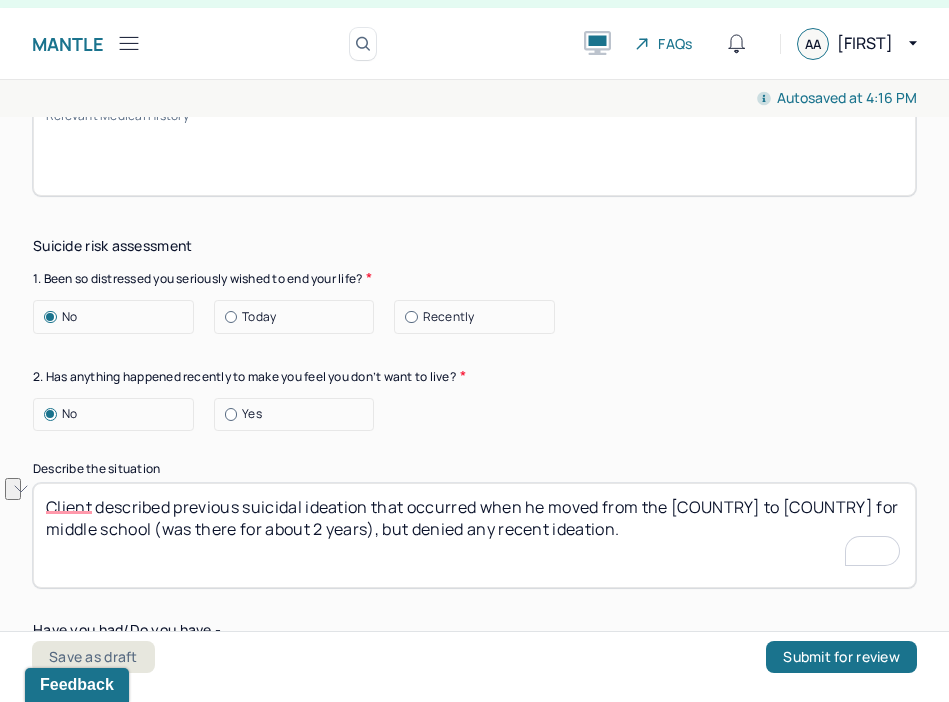 drag, startPoint x: 261, startPoint y: 523, endPoint x: 88, endPoint y: 523, distance: 173 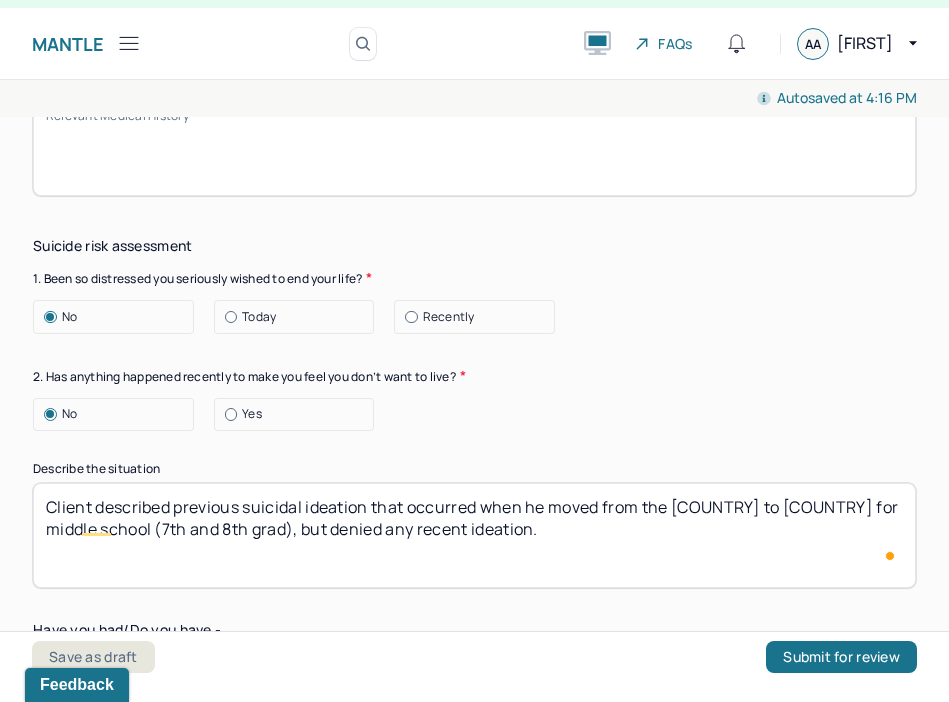 type on "Client described previous suicidal ideation that occurred when he moved from the U.S. to India for middle school (7th and 8th grade), but denied any recent ideation." 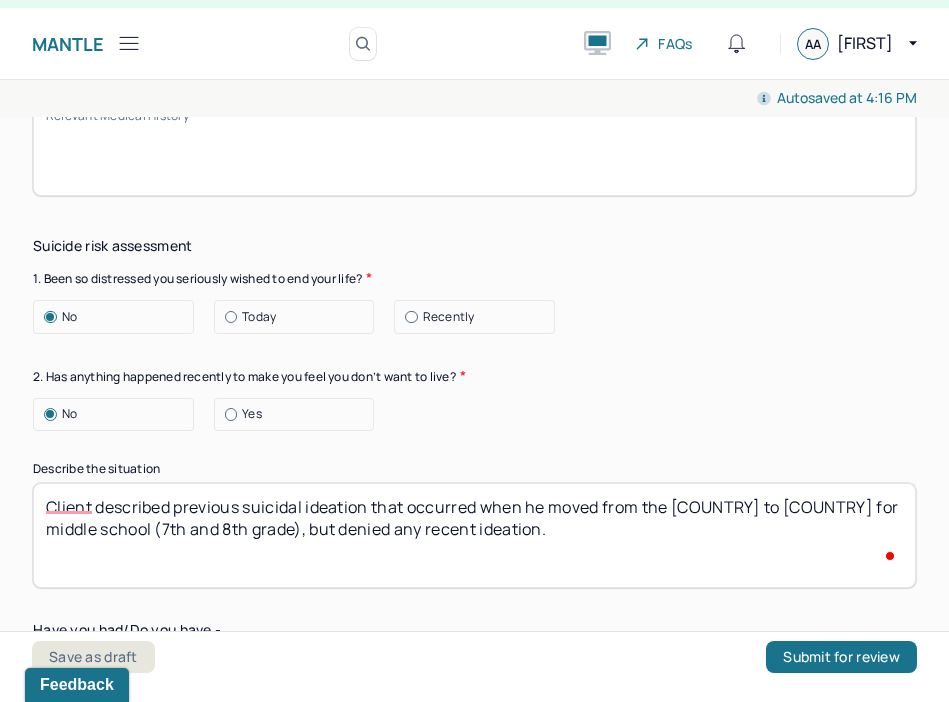 click on "Client described previous suicidal ideation that occurred when he moved from the U.S. to India for middle school (was there for about 2 years), but denied any recent ideation." at bounding box center (474, 535) 